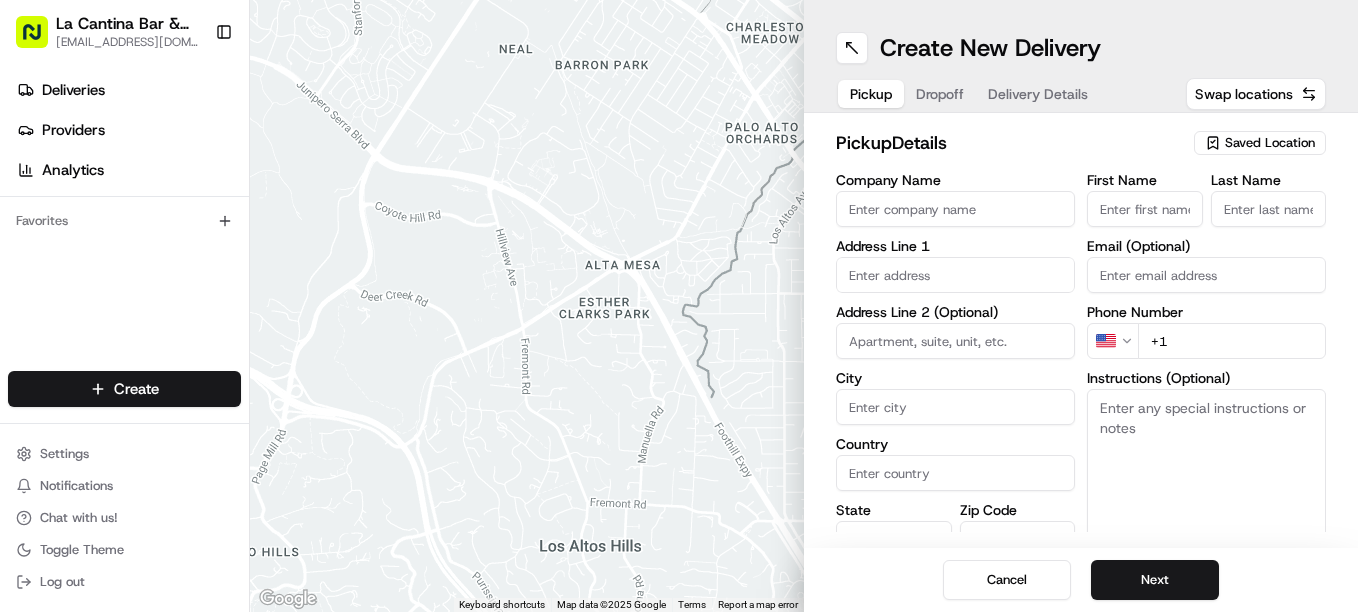 scroll, scrollTop: 0, scrollLeft: 0, axis: both 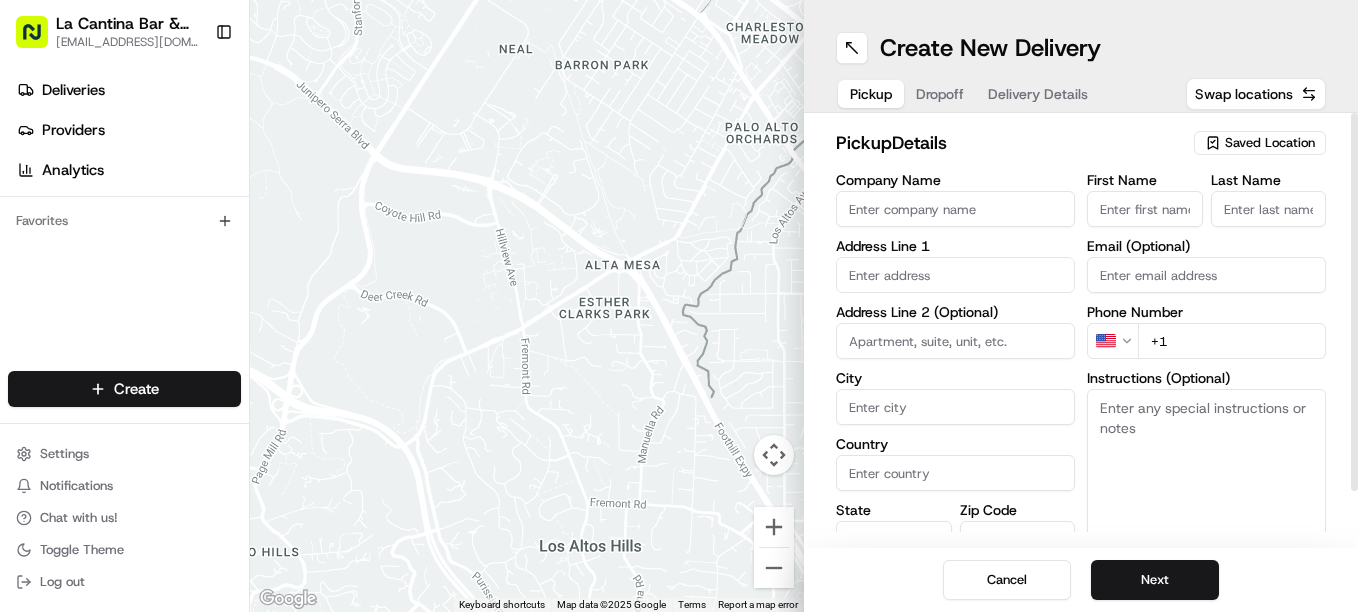click on "First Name" at bounding box center (1145, 209) 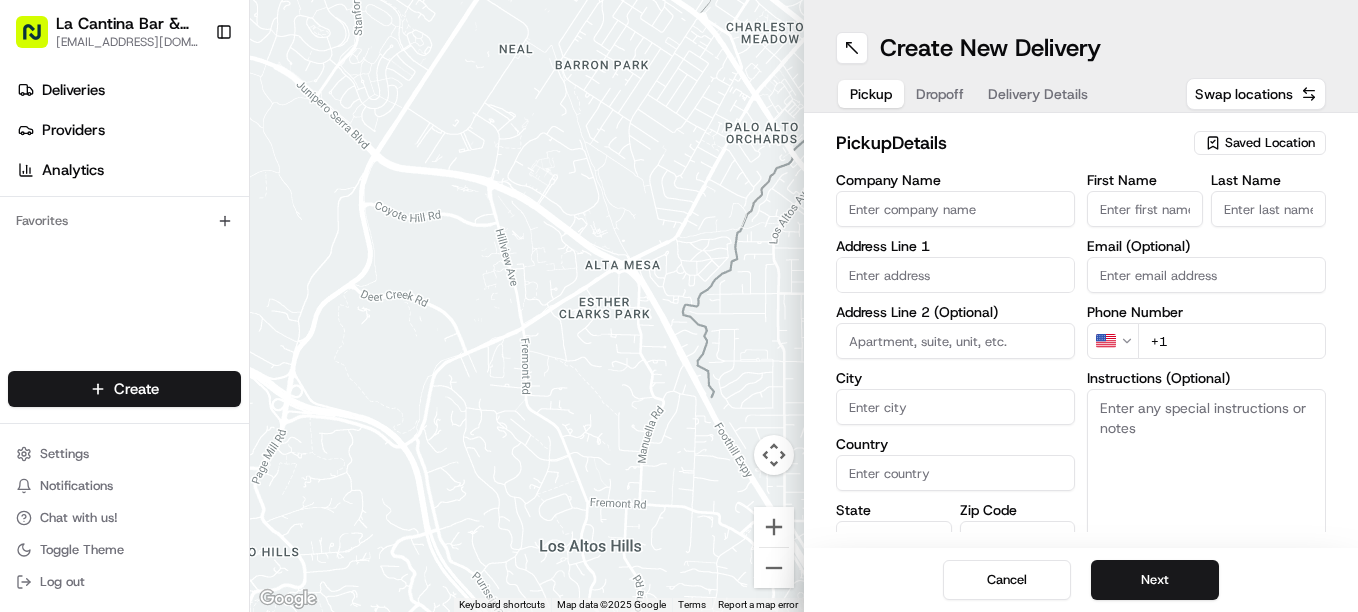 type on "David" 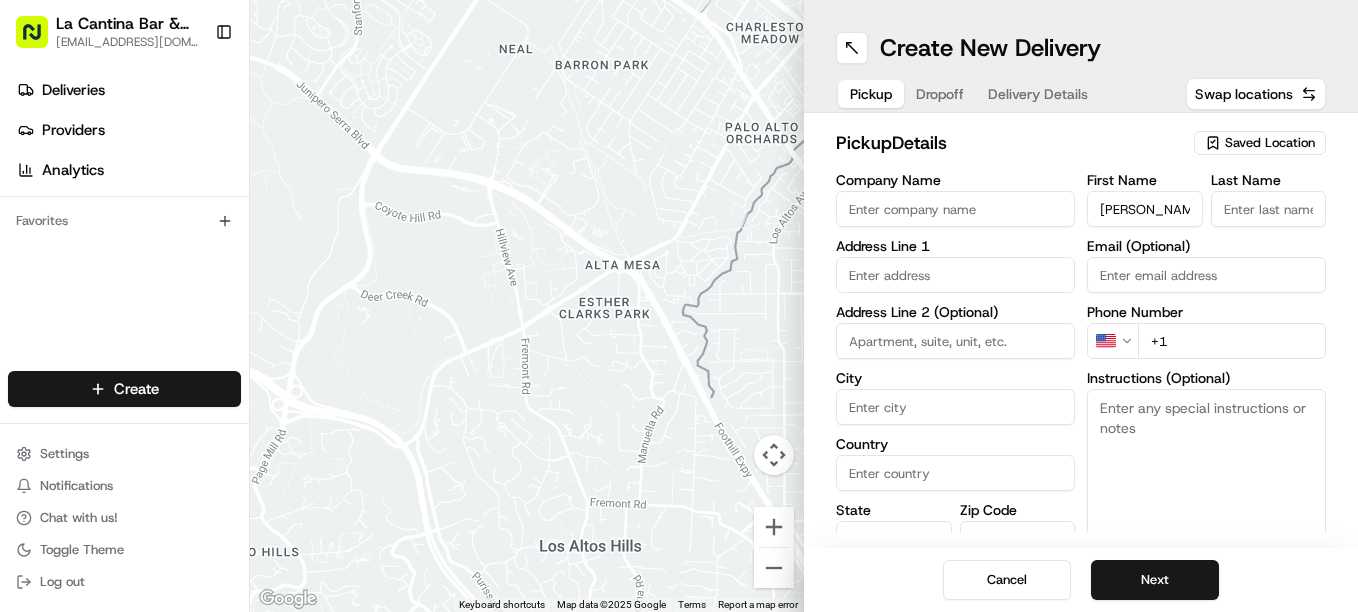 type on "La Cantina Bar & Grill" 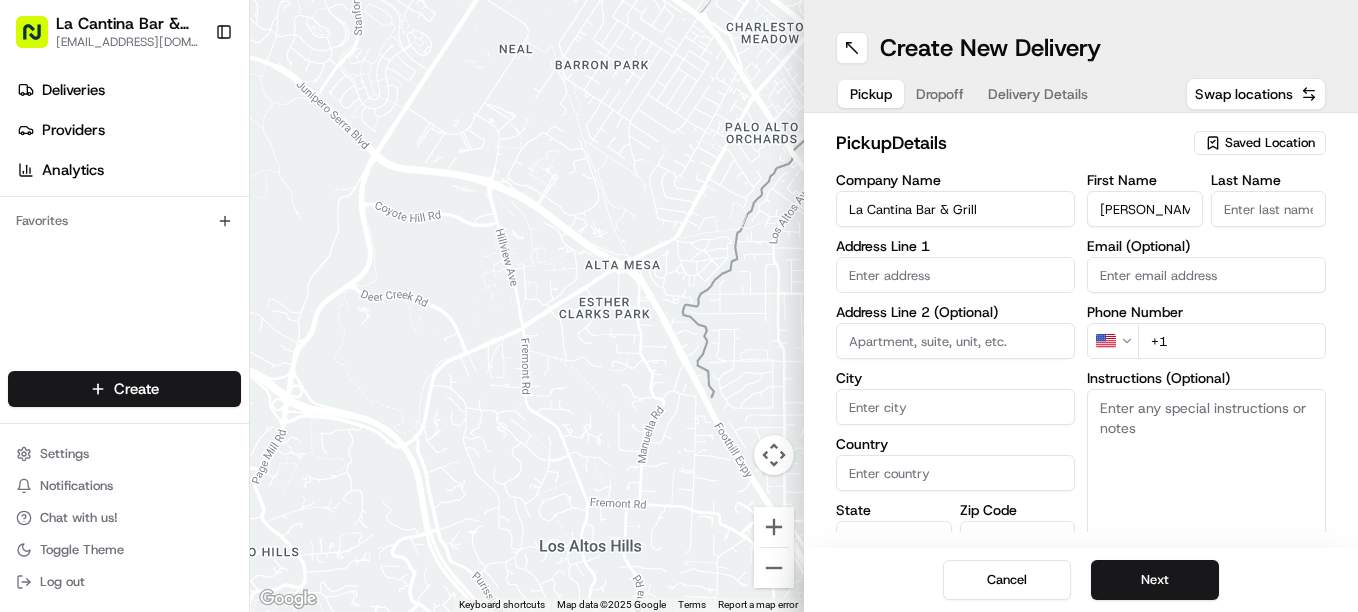 type on "Plainfield" 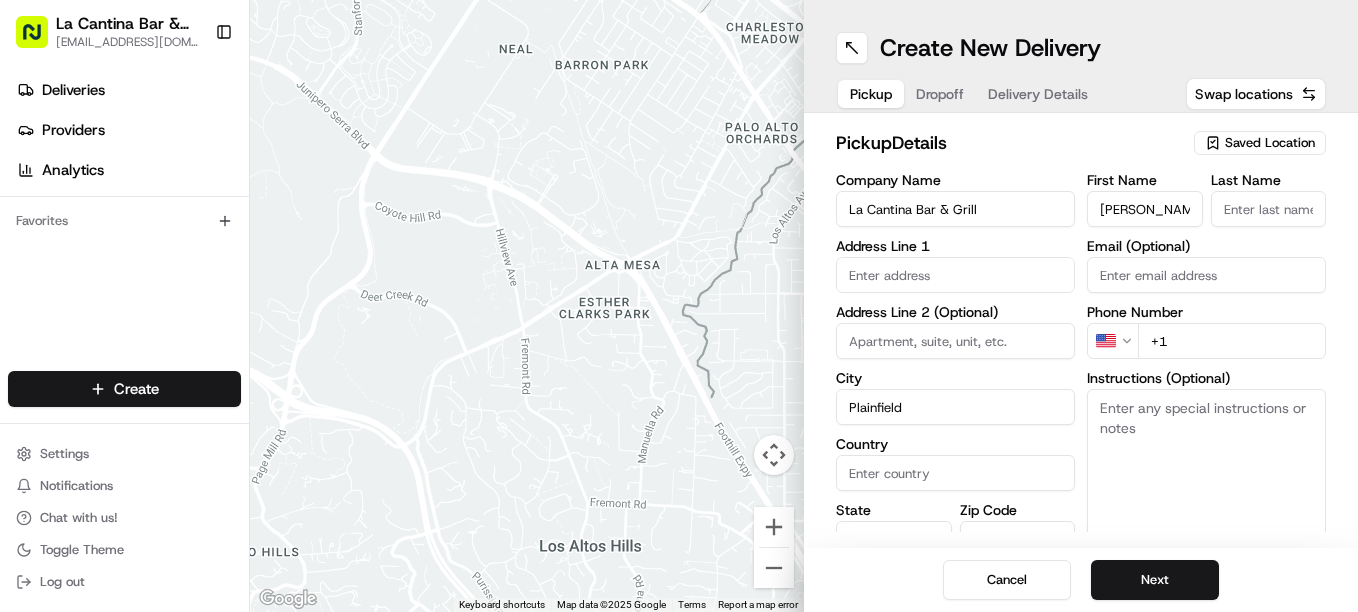 type on "United States" 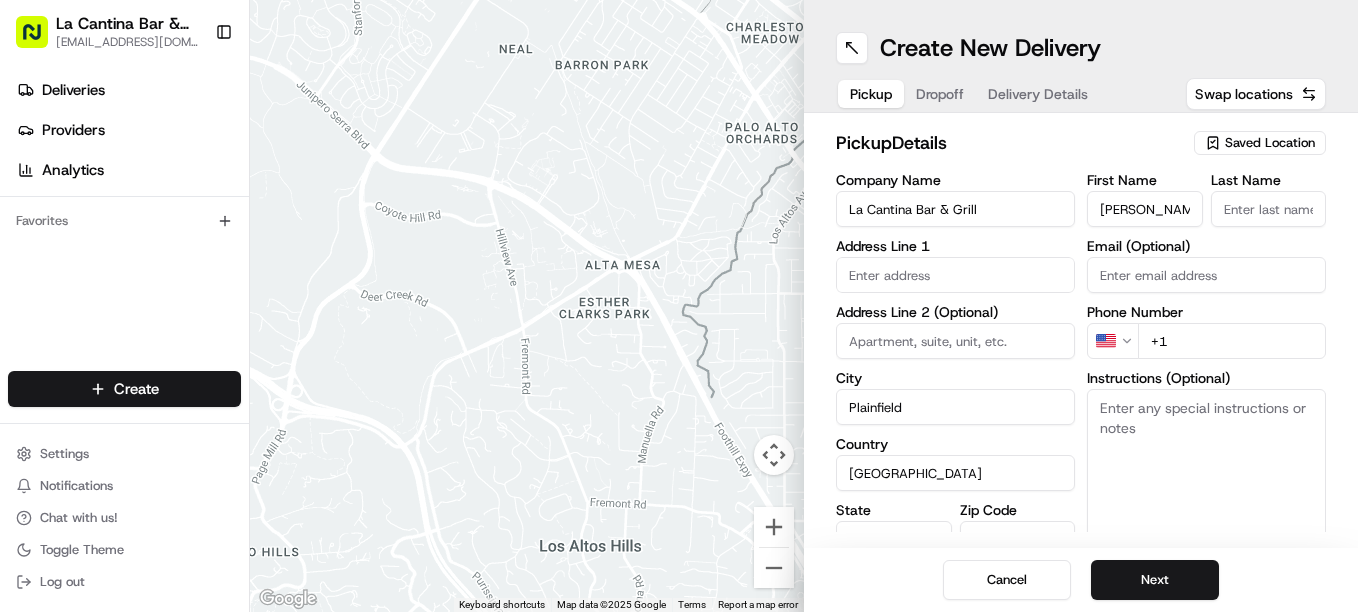 type on "CT" 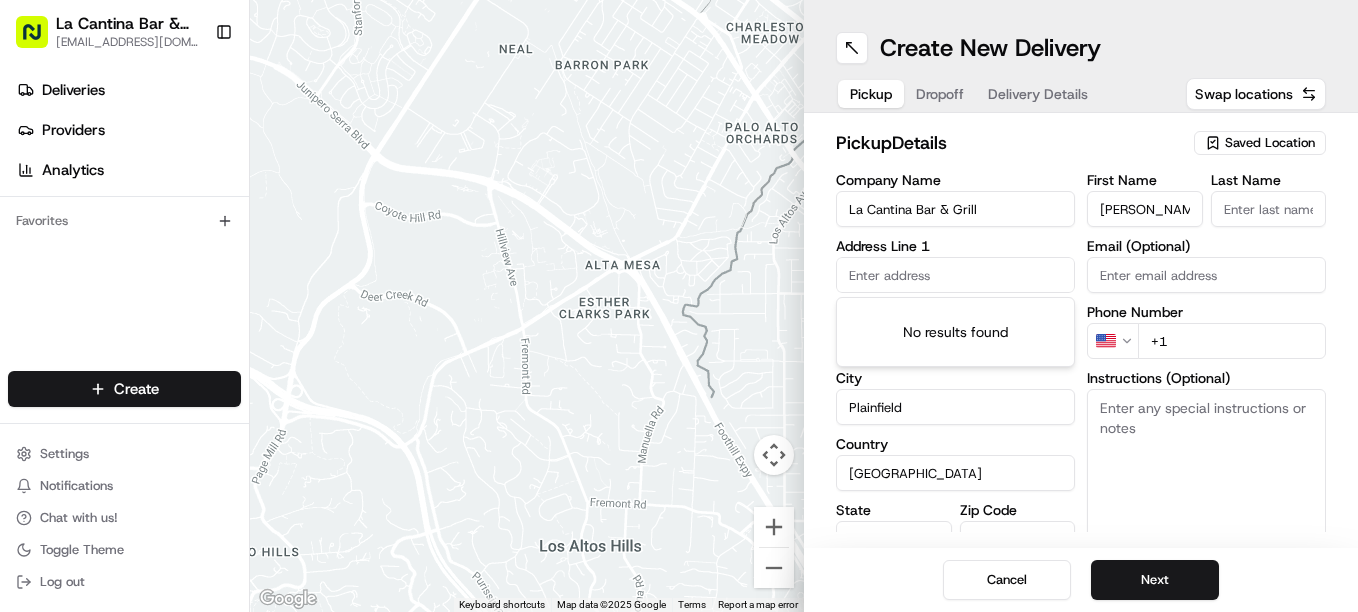click on "Phone Number US +1" at bounding box center (1206, 332) 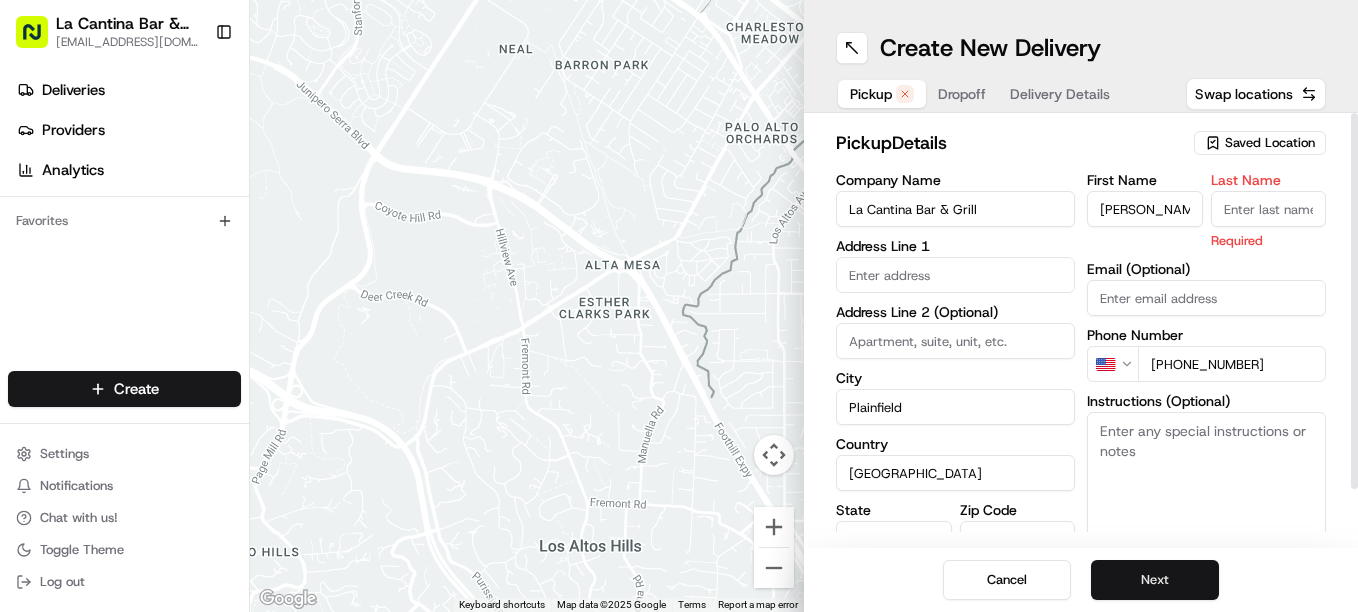 type on "+1 860 317 1117" 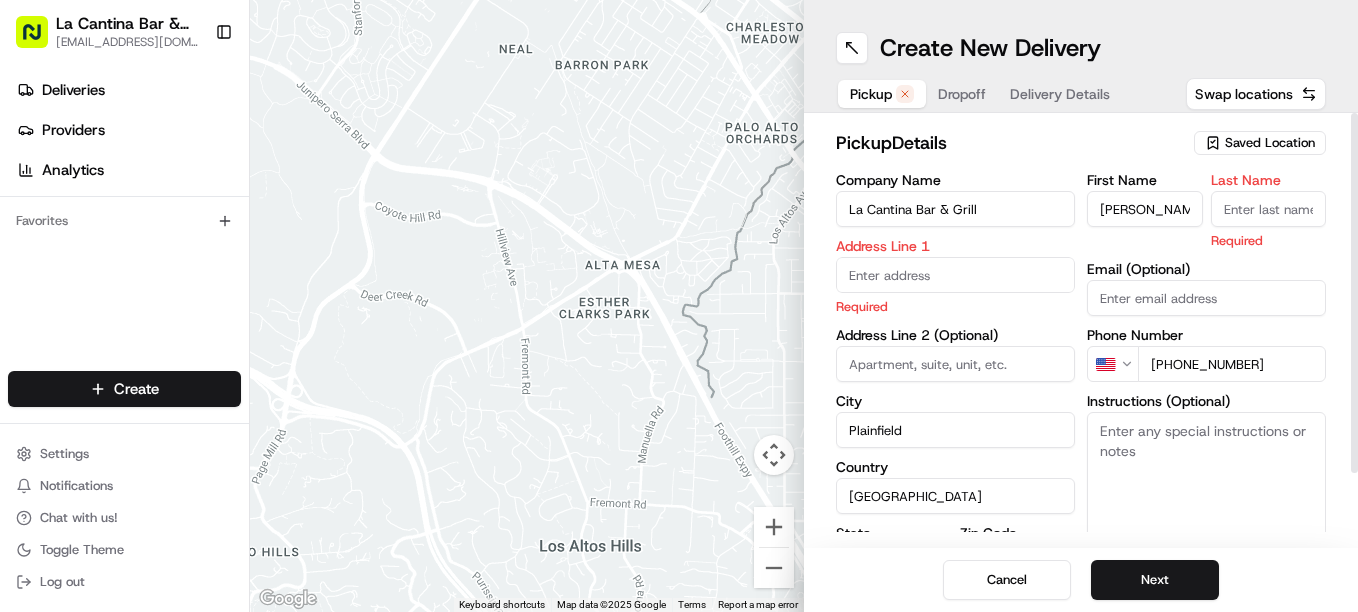 click at bounding box center [955, 275] 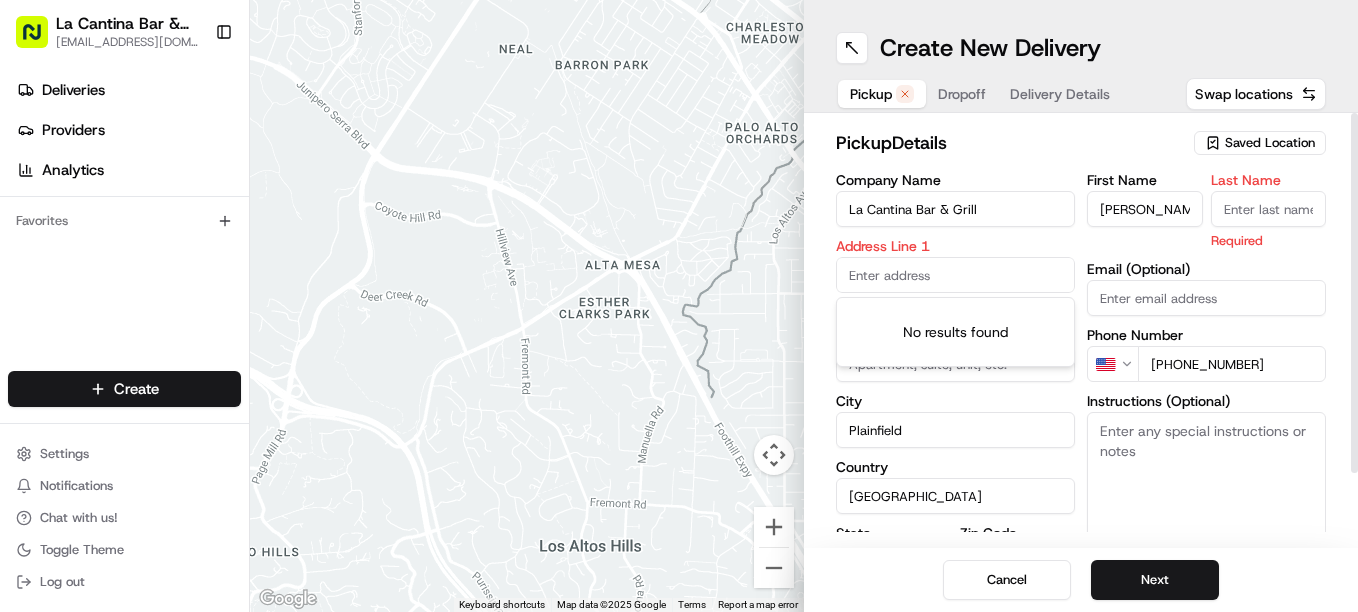 click on "Last Name Required" at bounding box center [1269, 211] 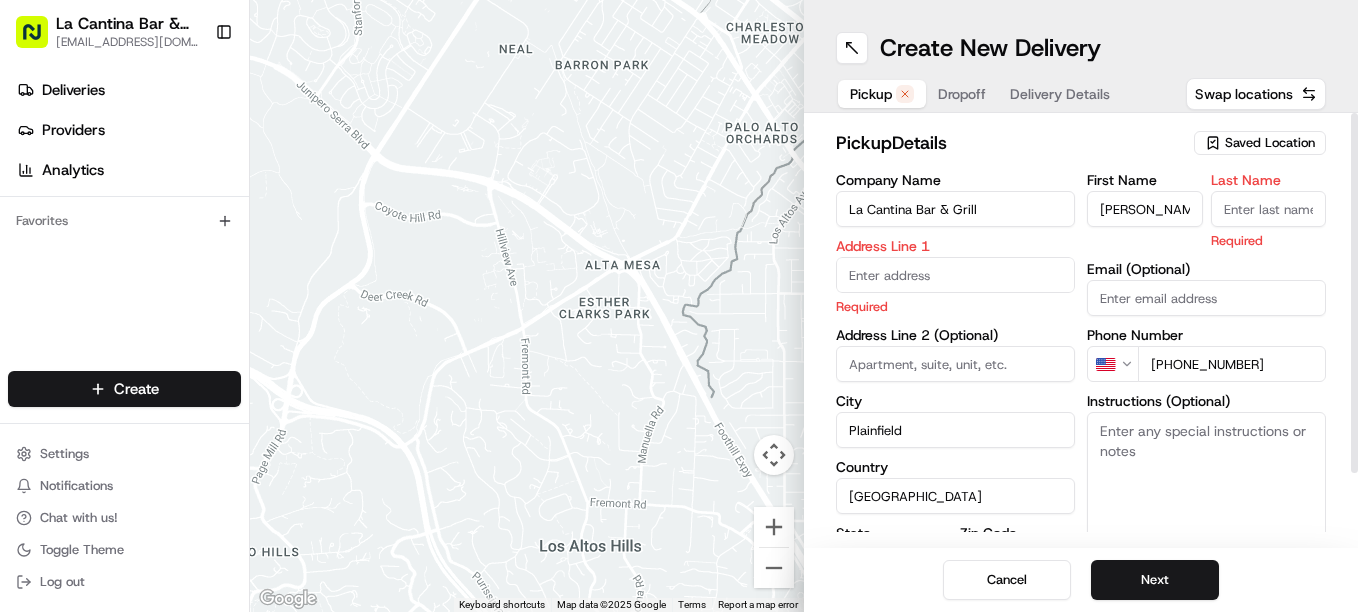 click on "Last Name" at bounding box center (1269, 209) 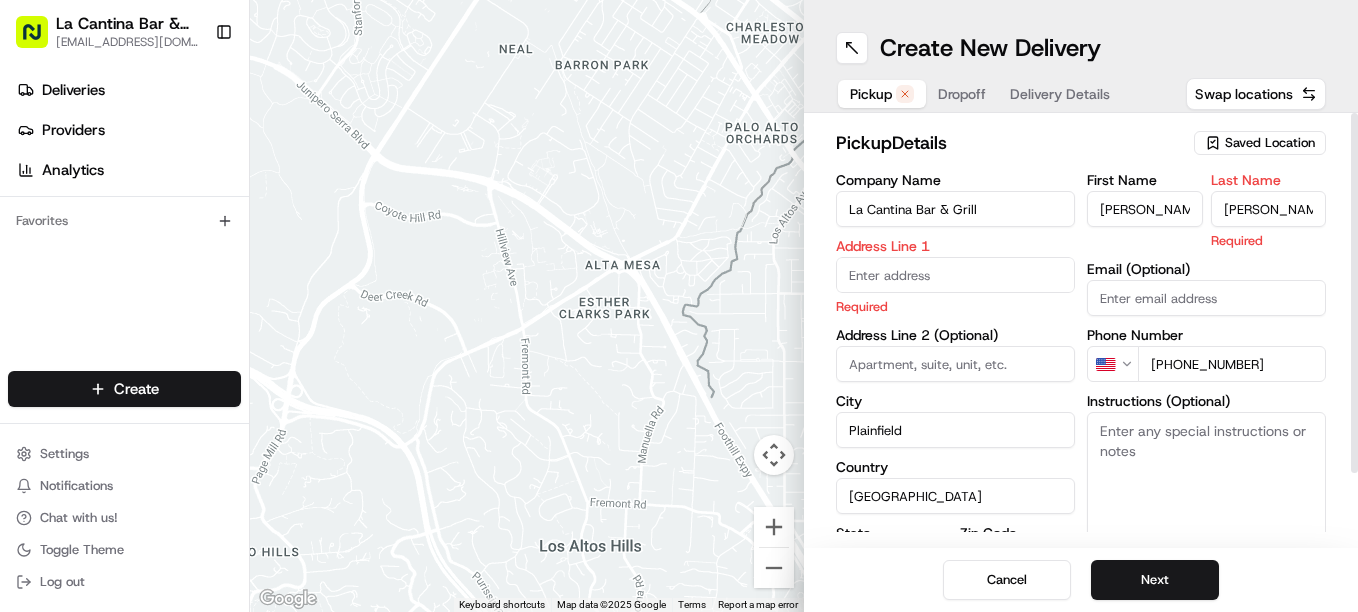 type on "Gamboa" 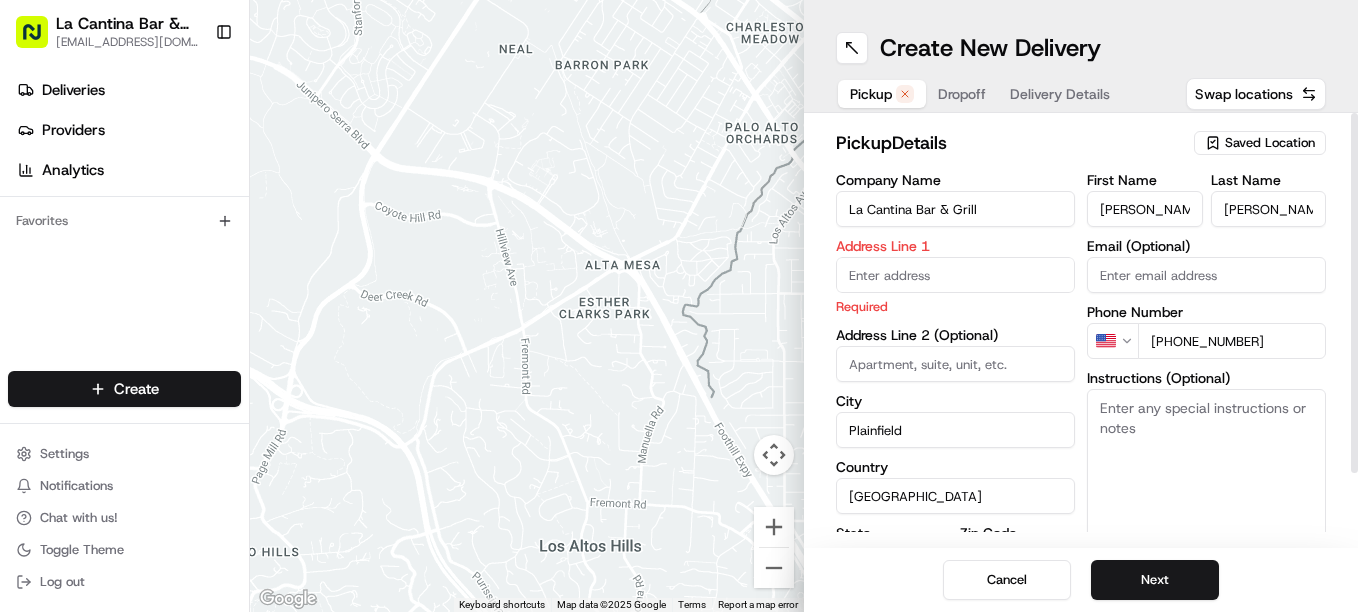 click on "Address Line 1 Required" at bounding box center (955, 277) 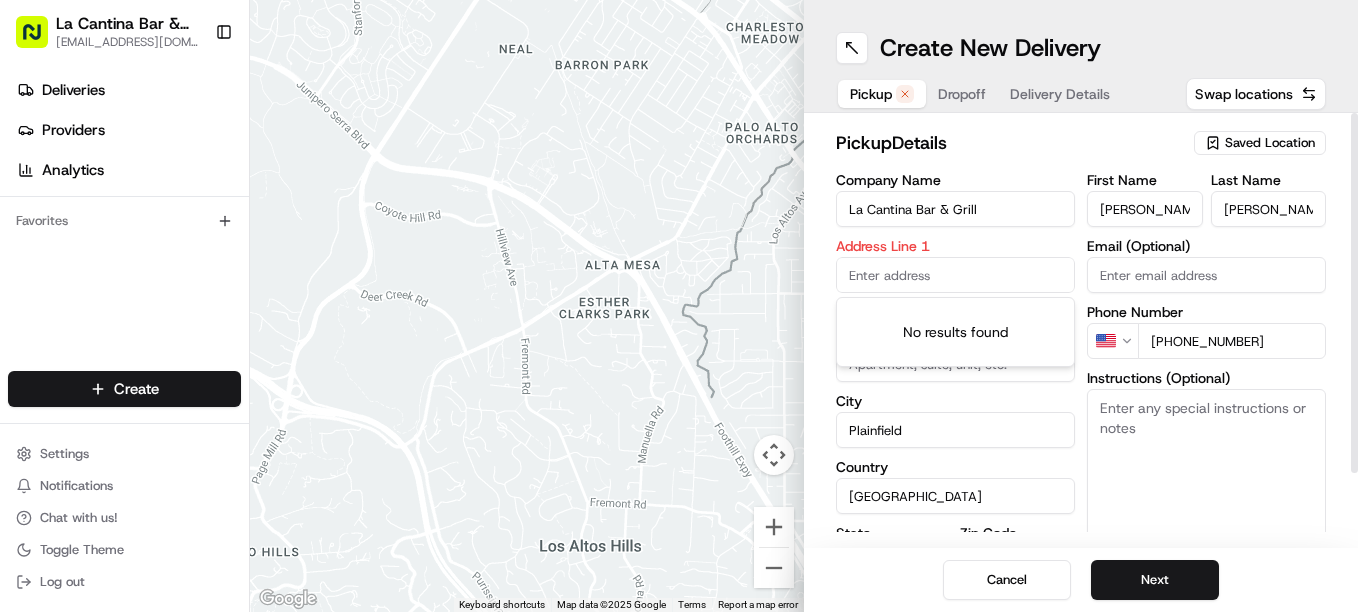 click at bounding box center [955, 275] 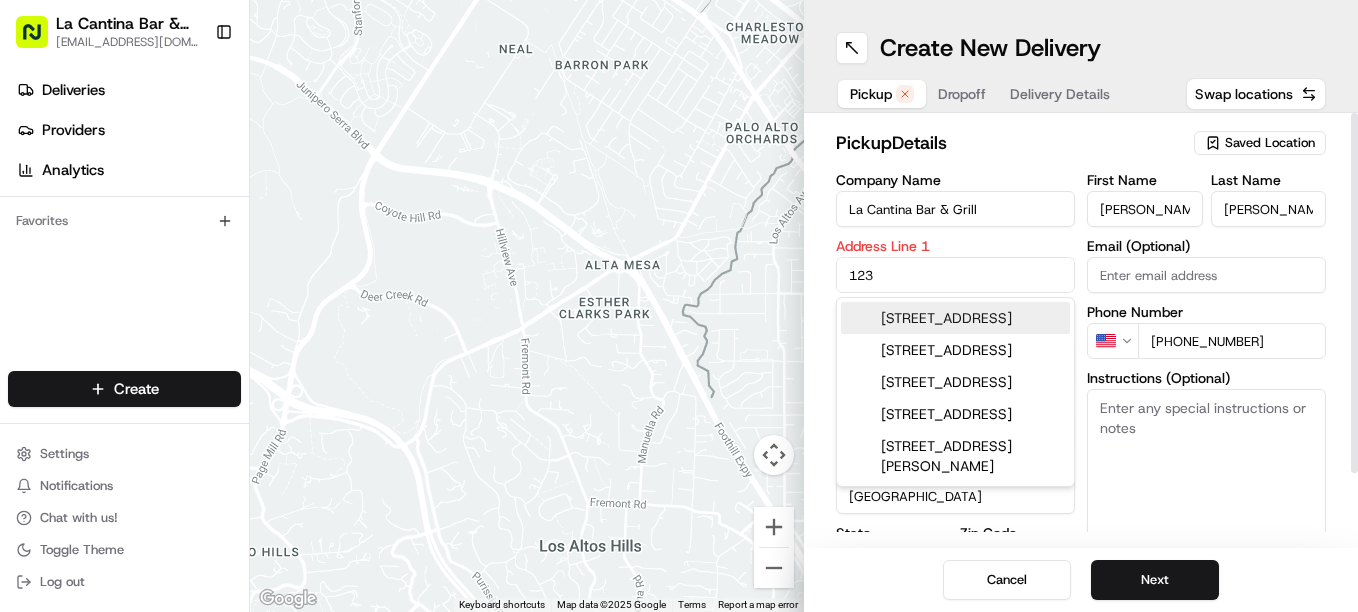 click on "123 Norwich Road, Plainfield, CT" at bounding box center [955, 318] 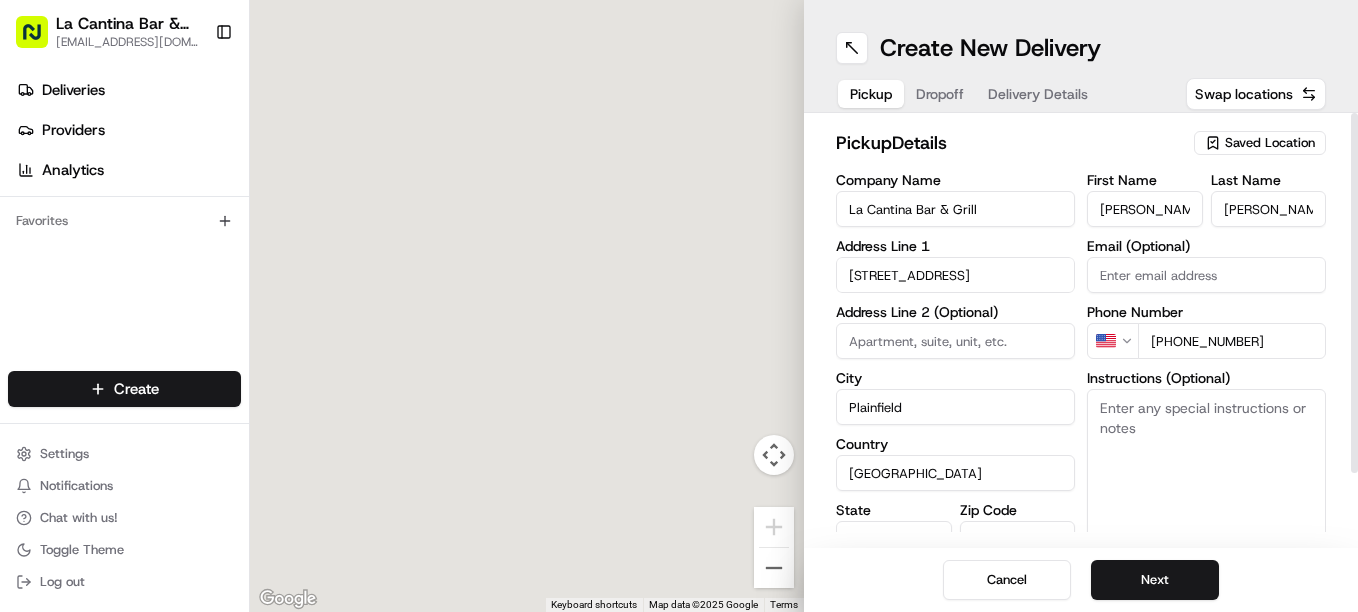 type on "123 Norwich Road" 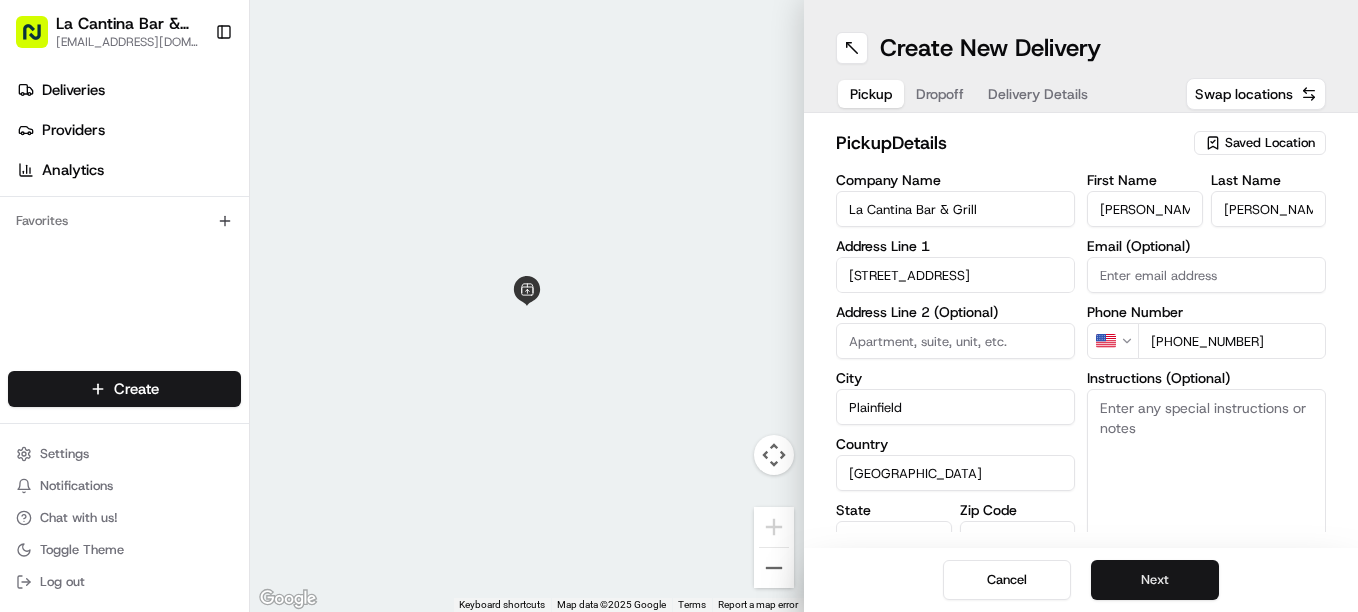 click on "Next" at bounding box center [1155, 580] 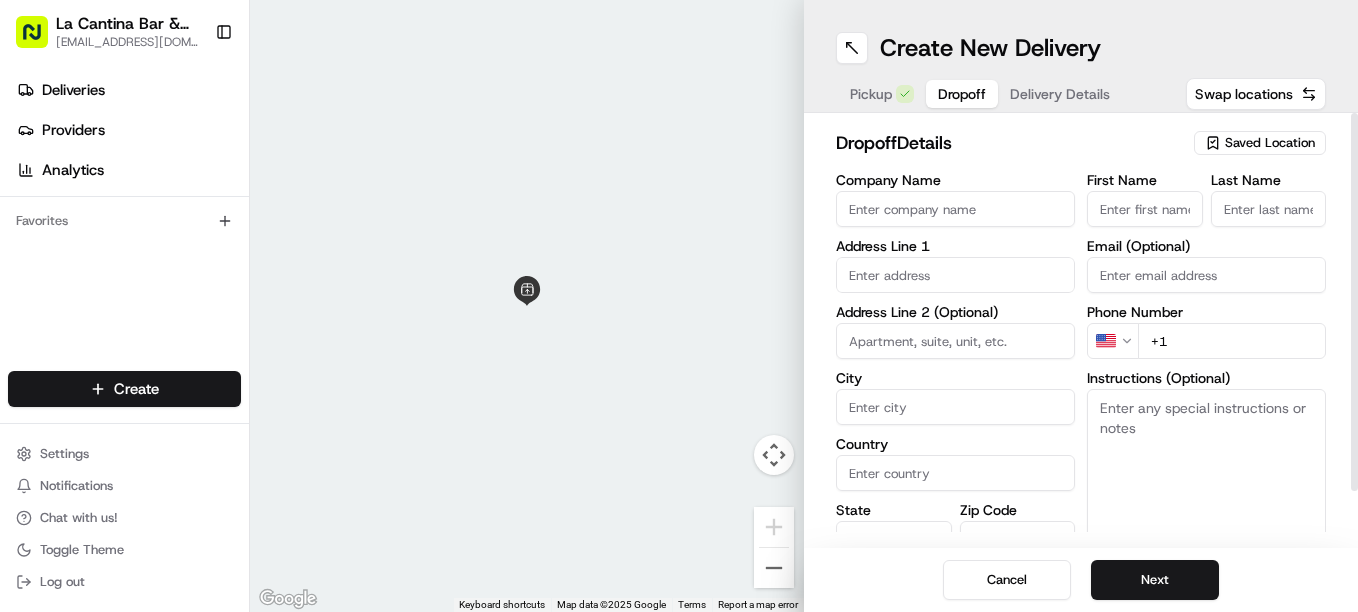 click on "First Name" at bounding box center (1145, 209) 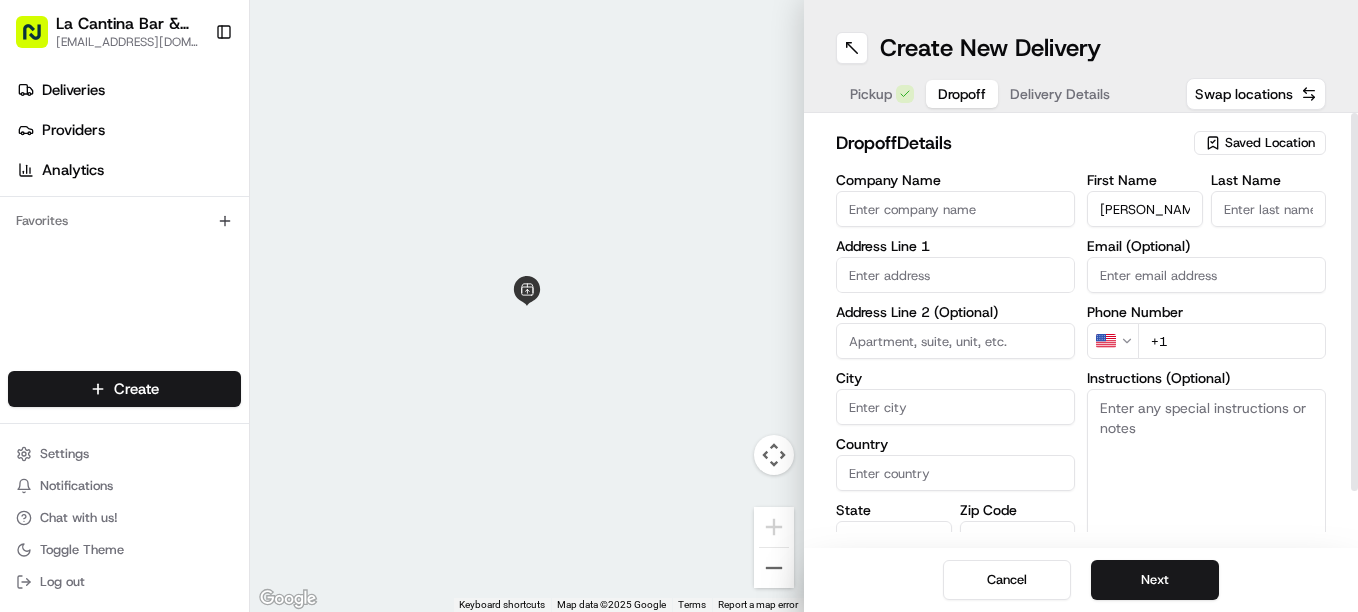 type on "Julie" 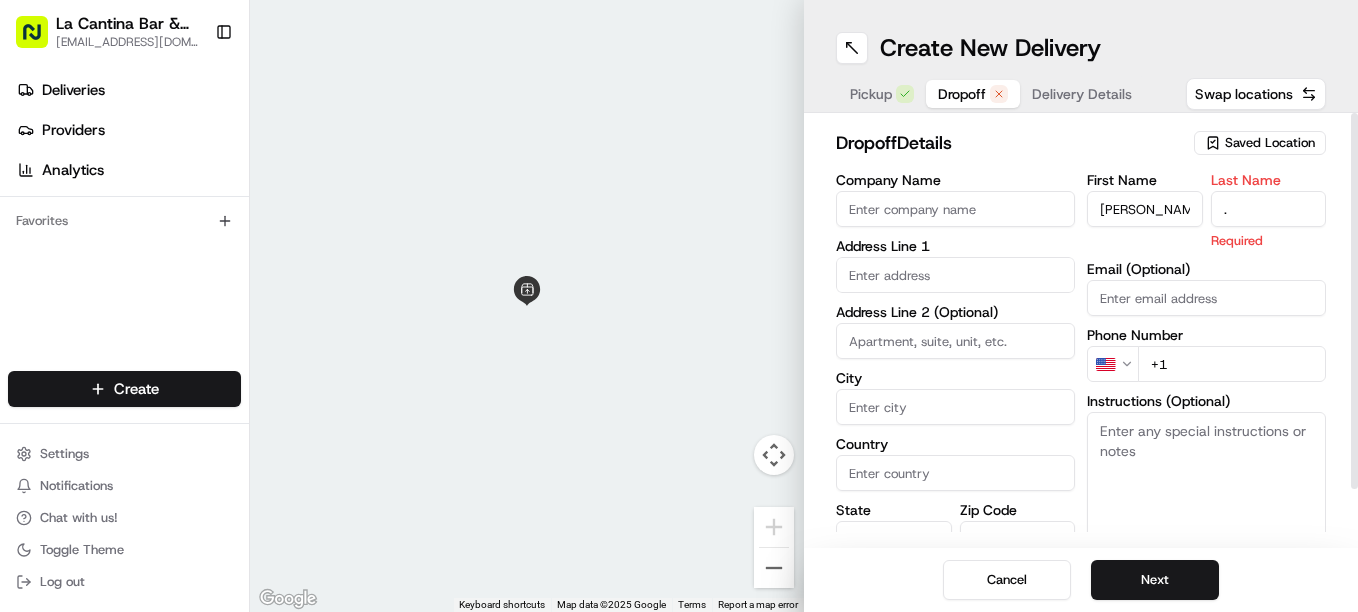 type on "." 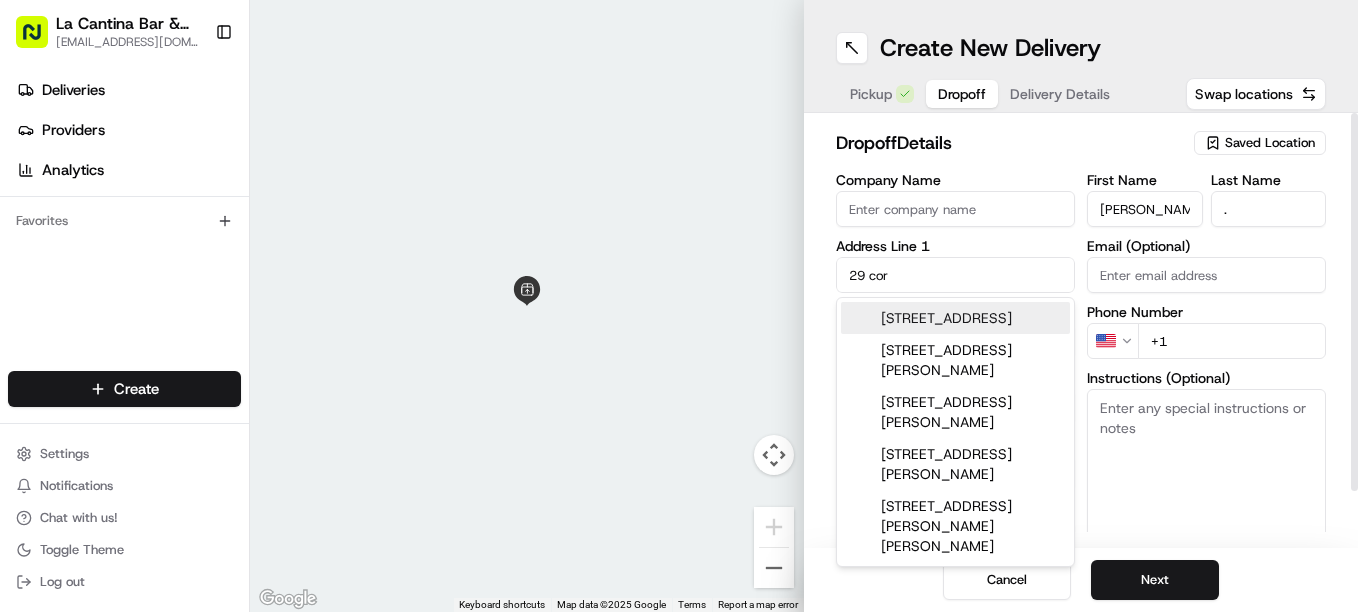 click on "29 Cornell Road, Plainfield, CT" at bounding box center [955, 318] 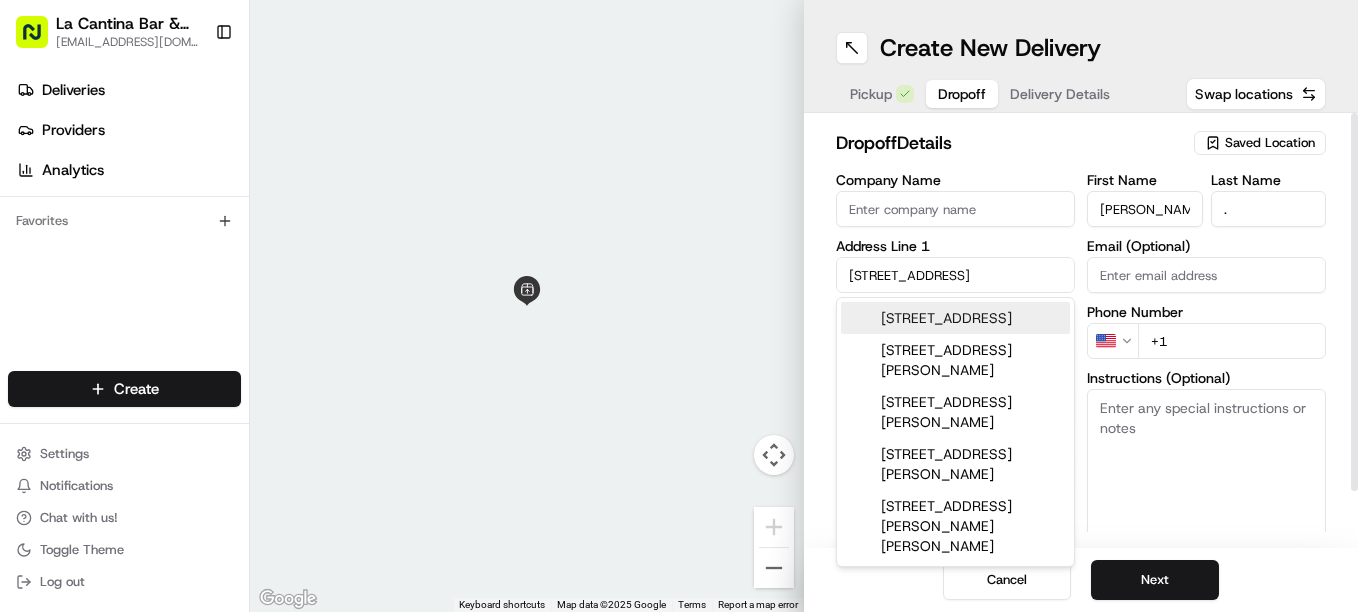 type on "[STREET_ADDRESS]" 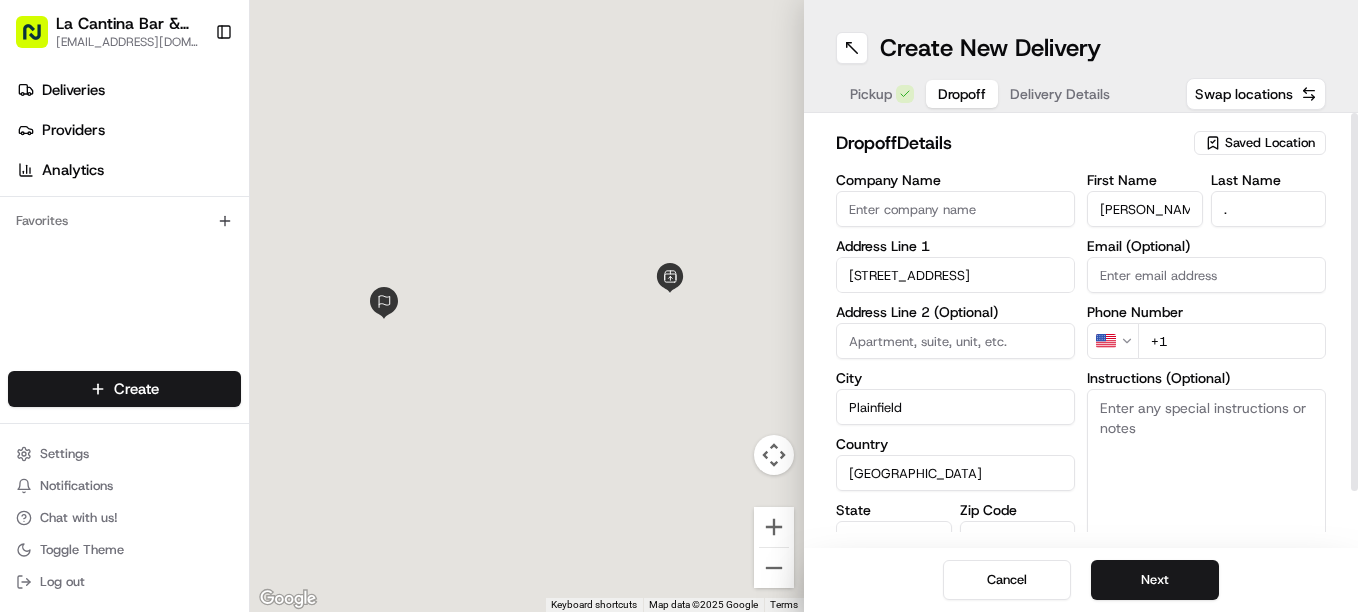 type on "29 Cornell Road" 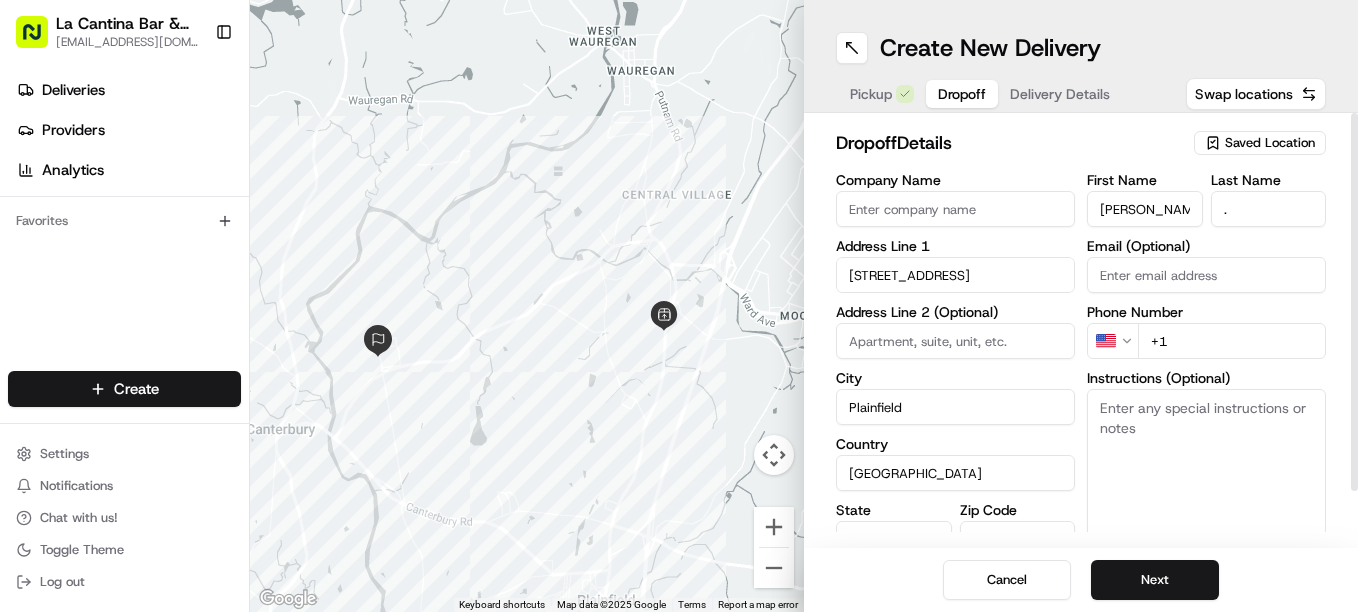 click on "+1" at bounding box center (1232, 341) 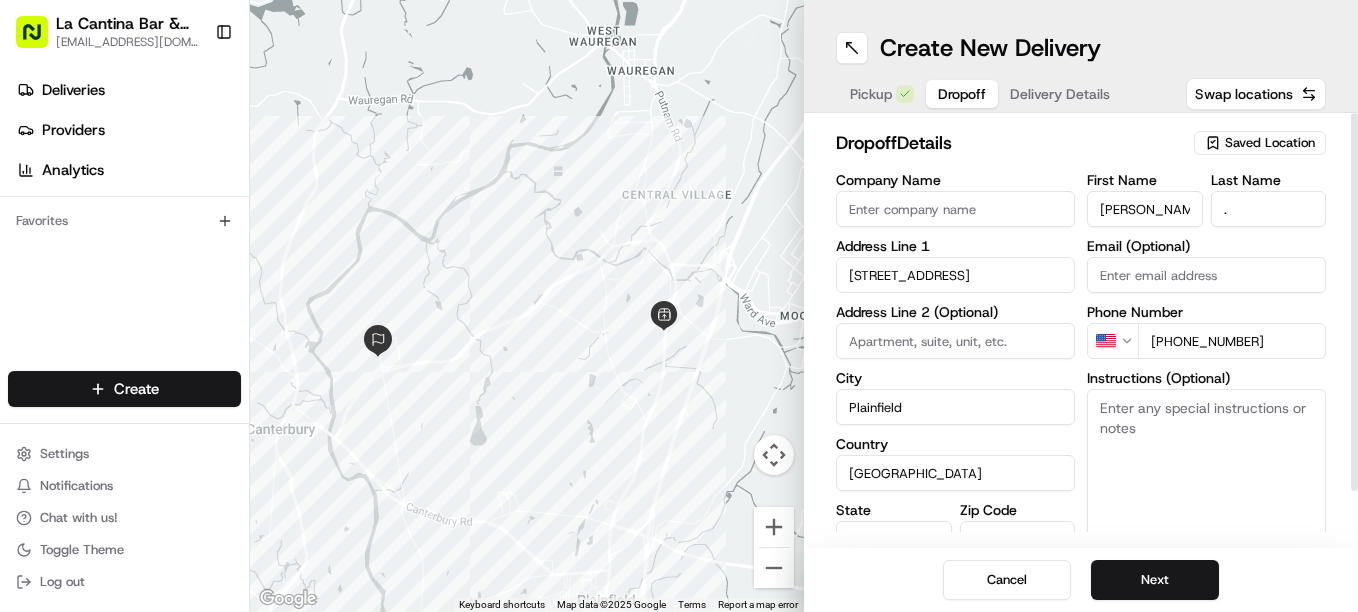 type on "+1 860 961 6377" 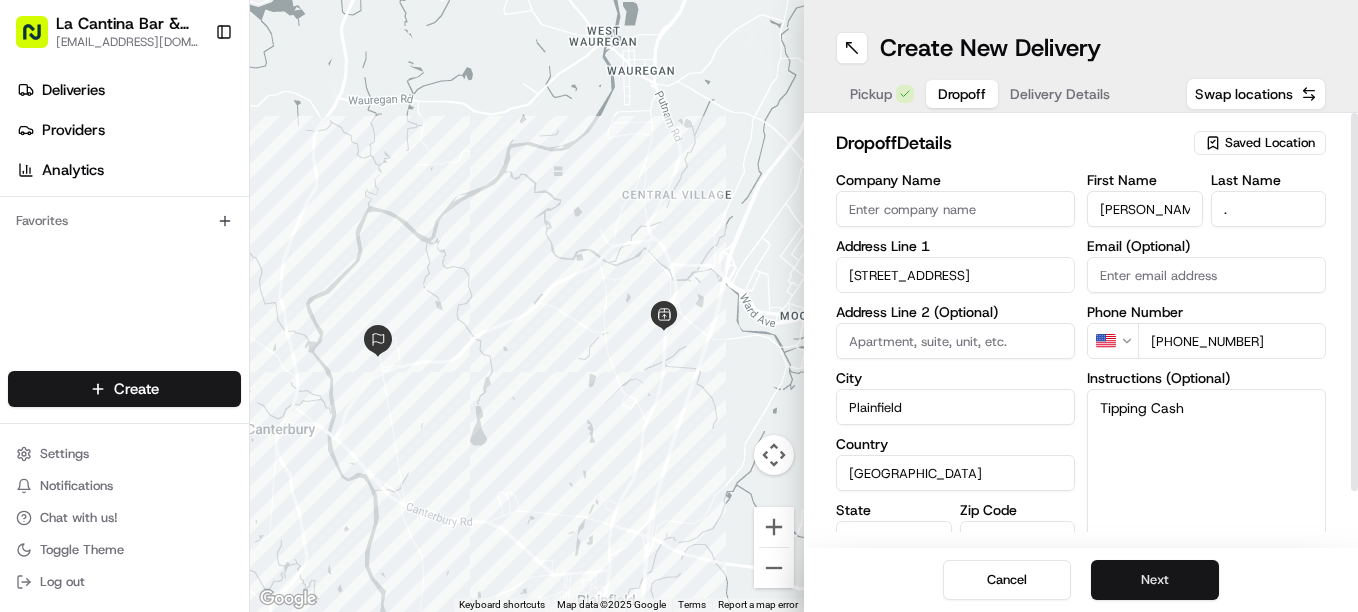 type on "Tipping Cash" 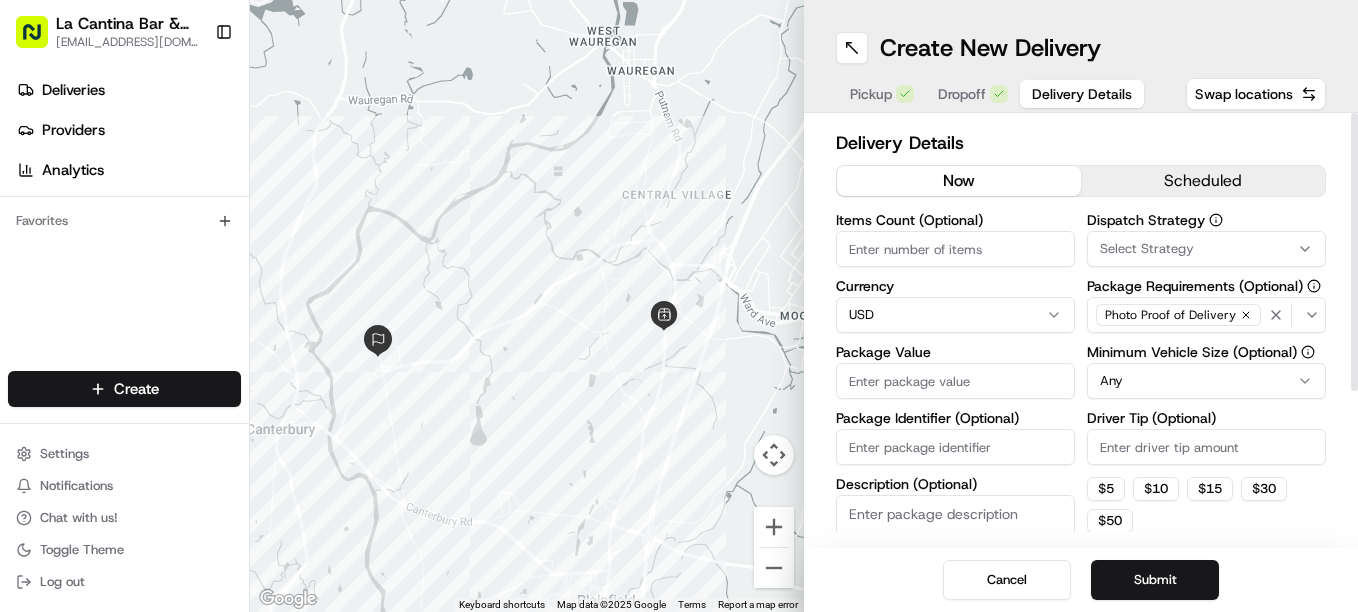 click on "Package Value" at bounding box center (955, 381) 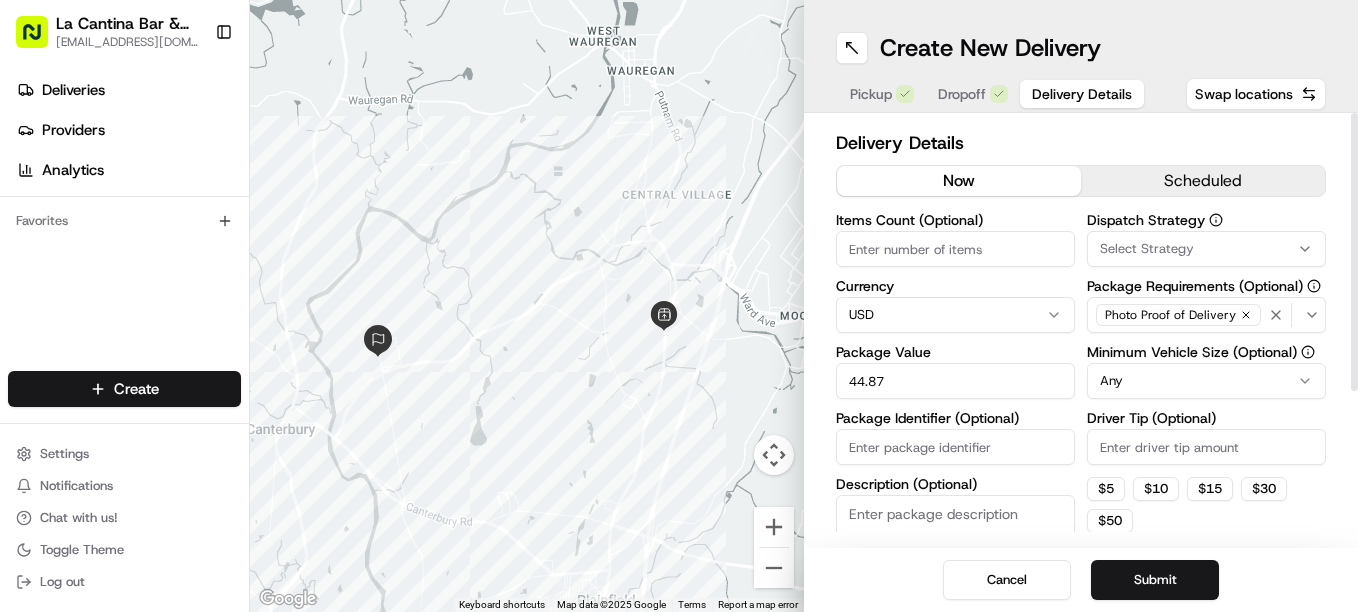 type on "44.87" 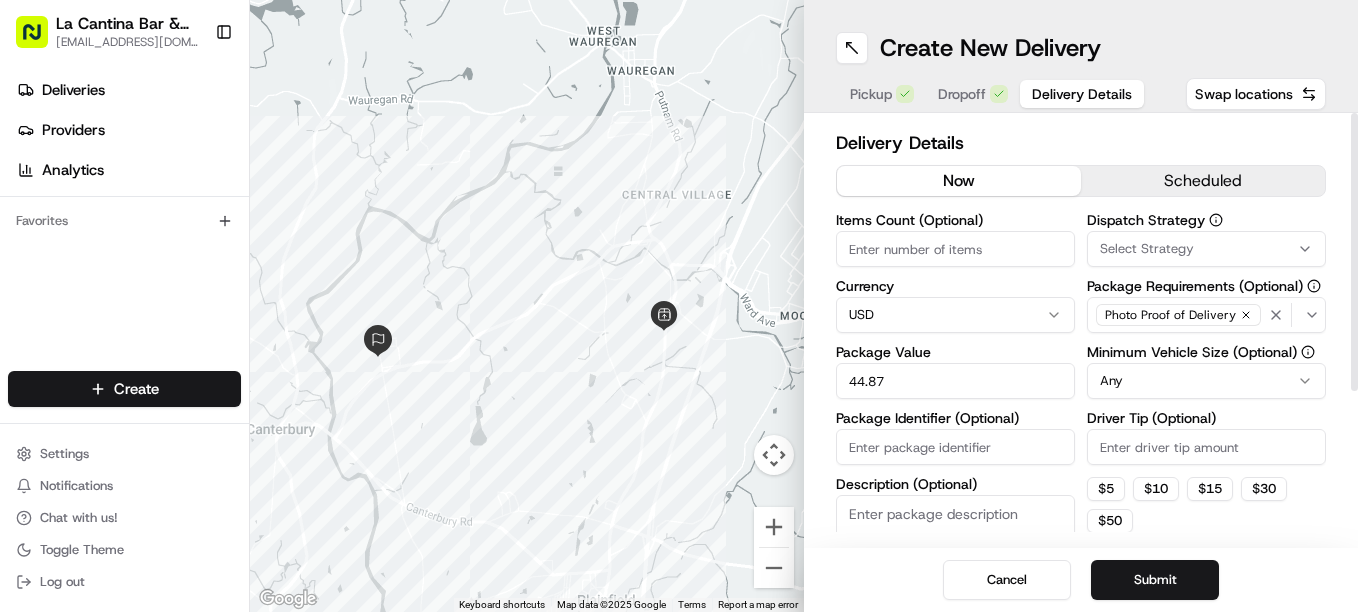 click at bounding box center [1296, 315] 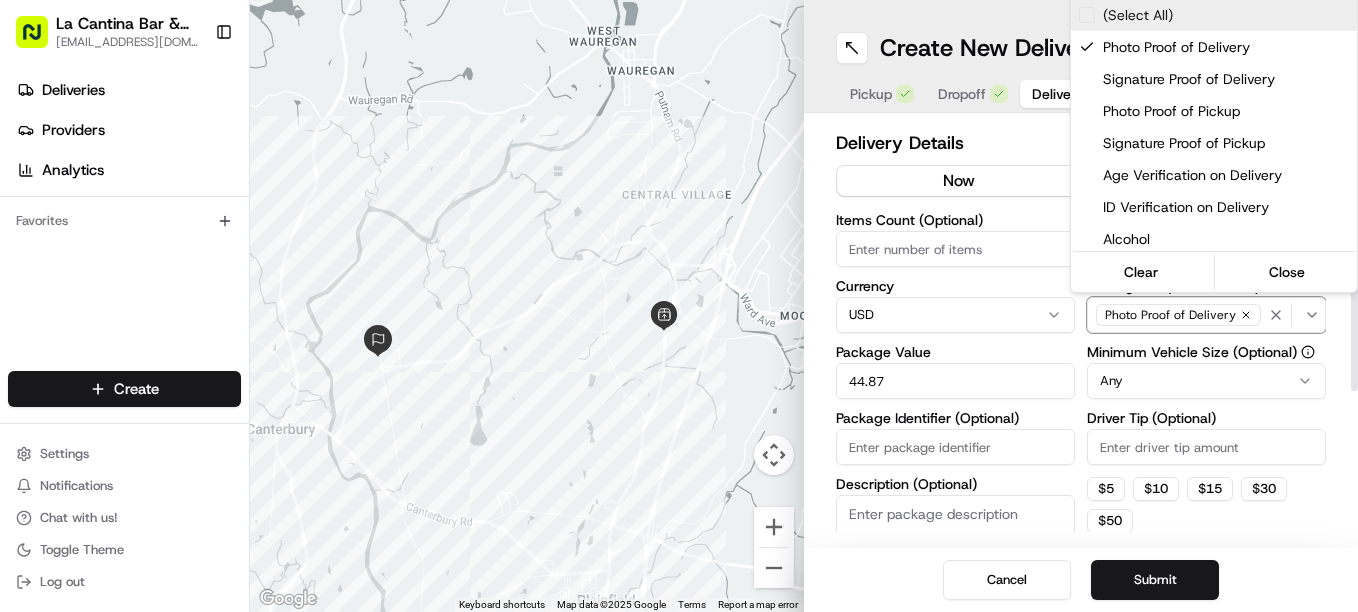 click 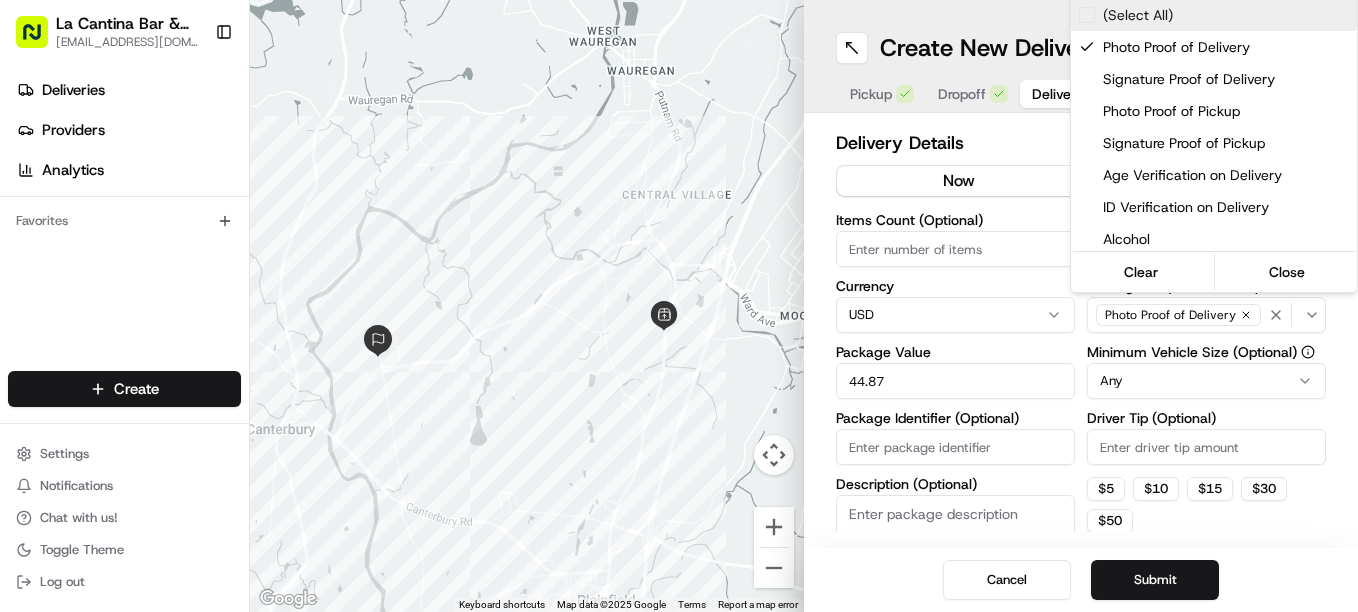 click on "La Cantina Bar & Grill lacantinabargrill@gmail.com Toggle Sidebar Deliveries Providers Analytics Favorites Main Menu Members & Organization Organization Users Roles Preferences Customization Tracking Orchestration Automations Dispatch Strategy Locations Pickup Locations Dropoff Locations Billing Billing Refund Requests Integrations Notification Triggers Webhooks API Keys Request Logs Create Settings Notifications Chat with us! Toggle Theme Log out ← Move left → Move right ↑ Move up ↓ Move down + Zoom in - Zoom out Home Jump left by 75% End Jump right by 75% Page Up Jump up by 75% Page Down Jump down by 75% Keyboard shortcuts Map Data Map data ©2025 Google Map data ©2025 Google 1 km  Click to toggle between metric and imperial units Terms Report a map error Create New Delivery Pickup Dropoff Delivery Details Swap locations Delivery Details now scheduled Items Count (Optional) Currency USD Package Value 44.87 Package Identifier (Optional) Description (Optional) Dispatch Strategy Any $" at bounding box center [679, 306] 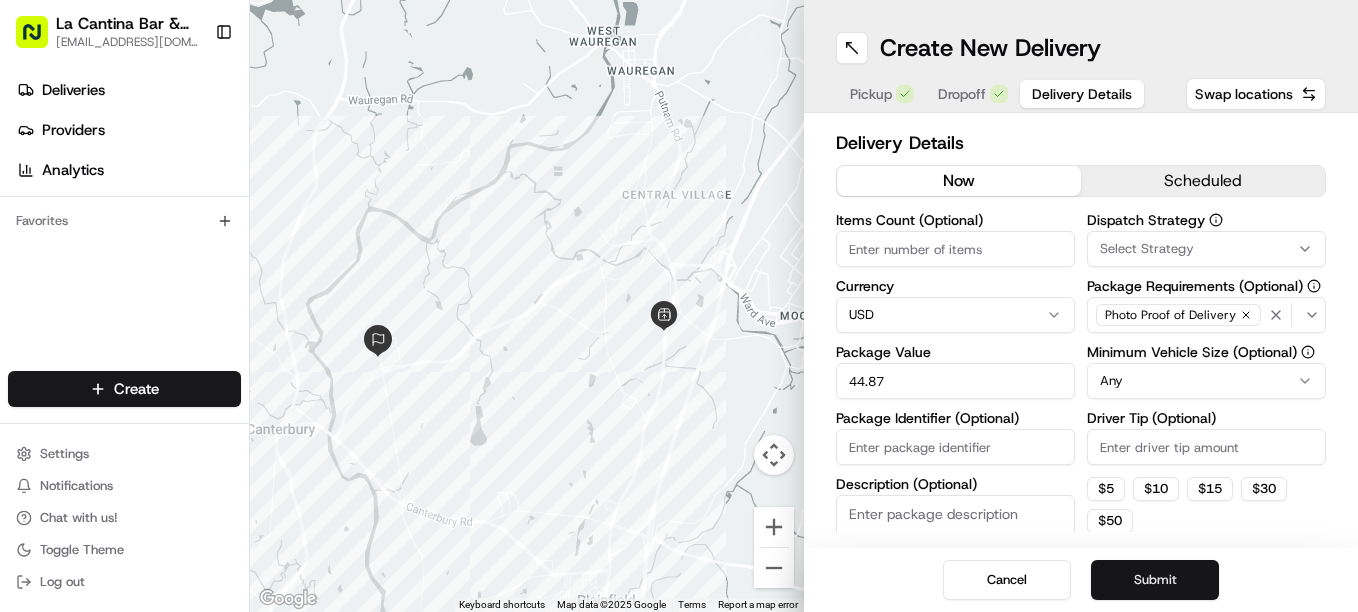 click on "Submit" at bounding box center [1155, 580] 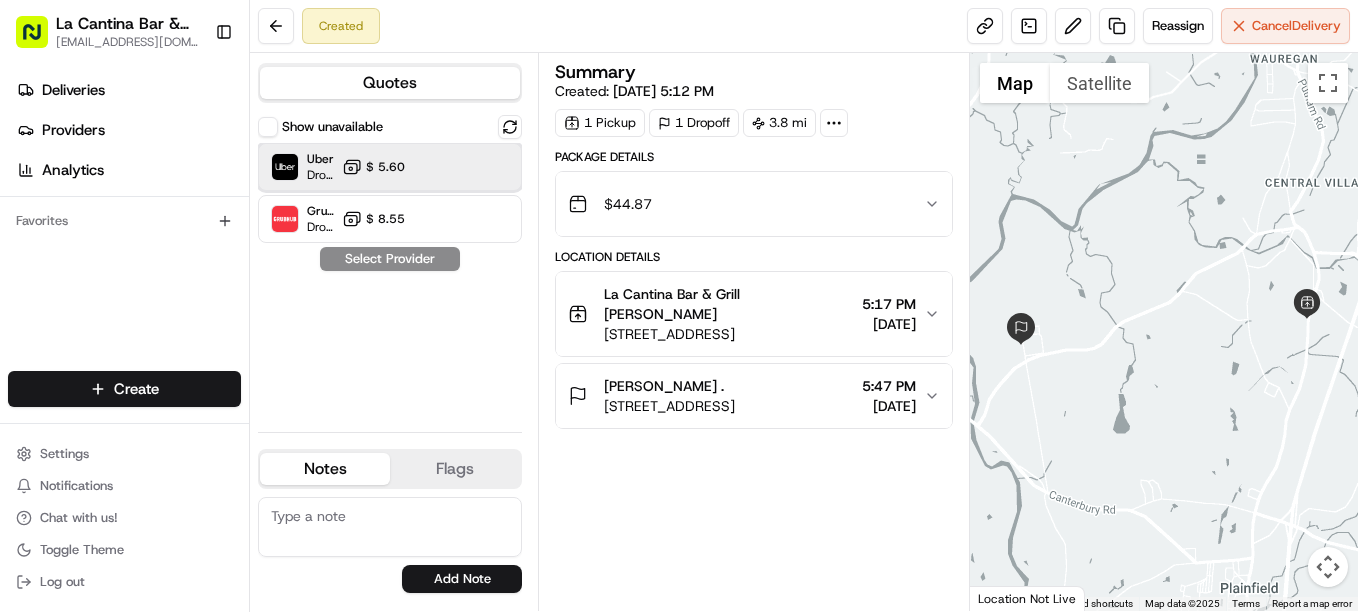 click on "Uber Dropoff ETA   28 minutes $   5.60" at bounding box center (390, 167) 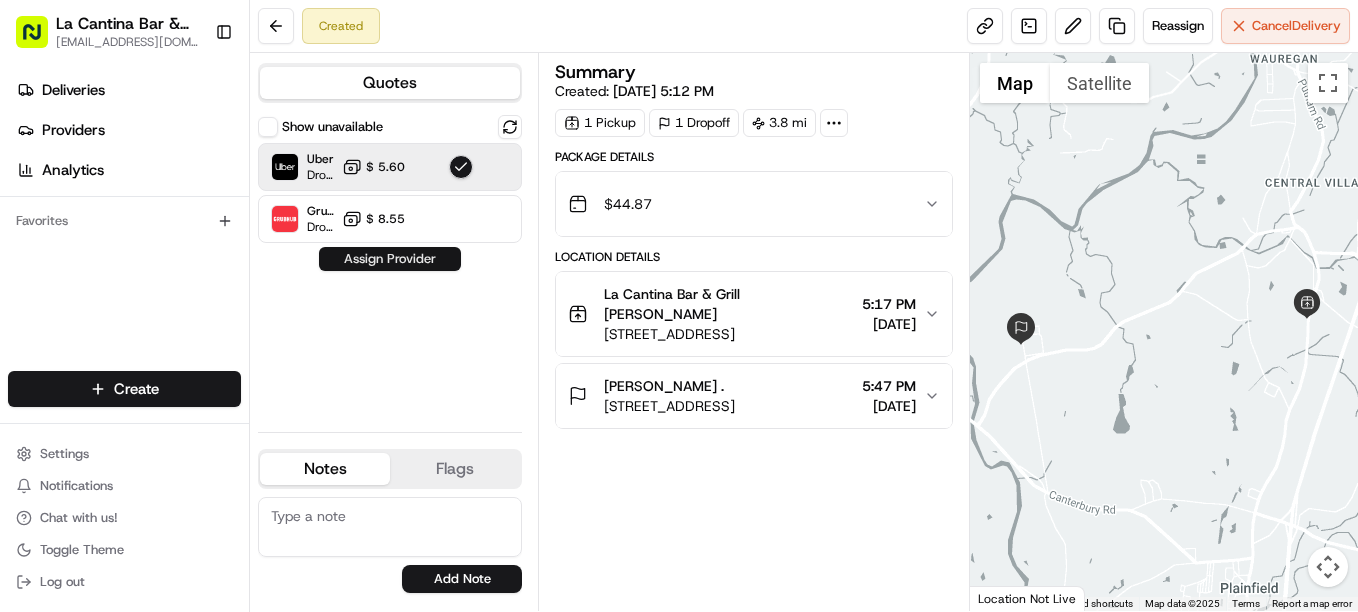 click on "Assign Provider" at bounding box center (390, 259) 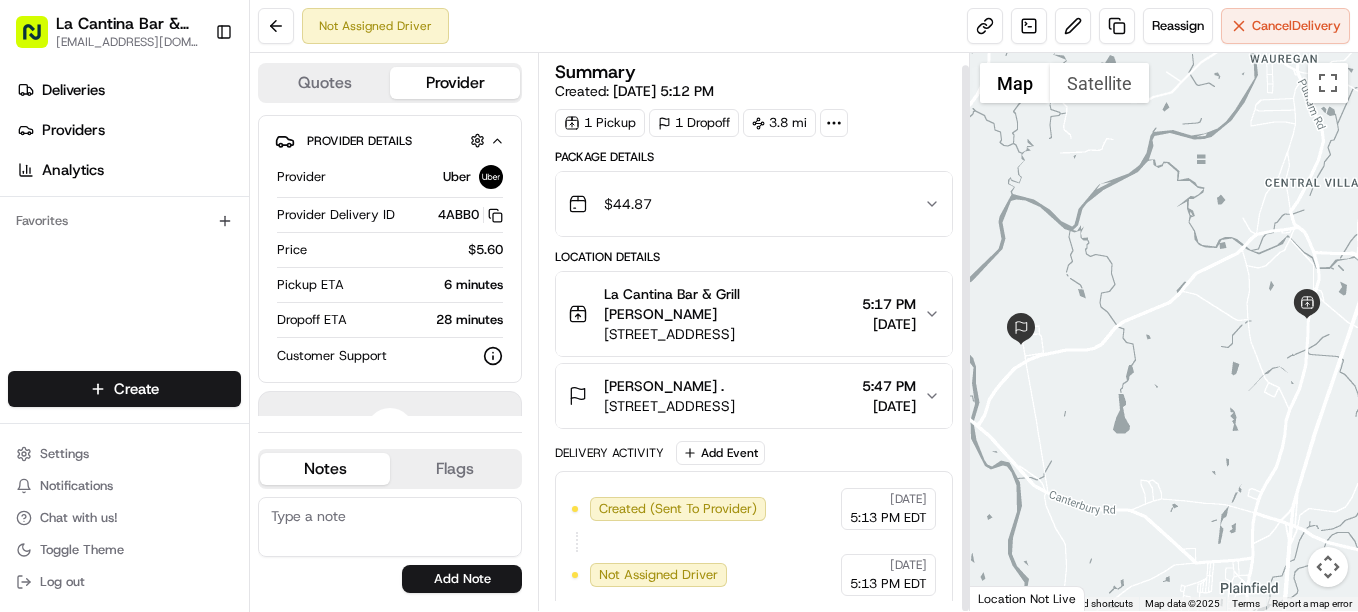 scroll, scrollTop: 12, scrollLeft: 0, axis: vertical 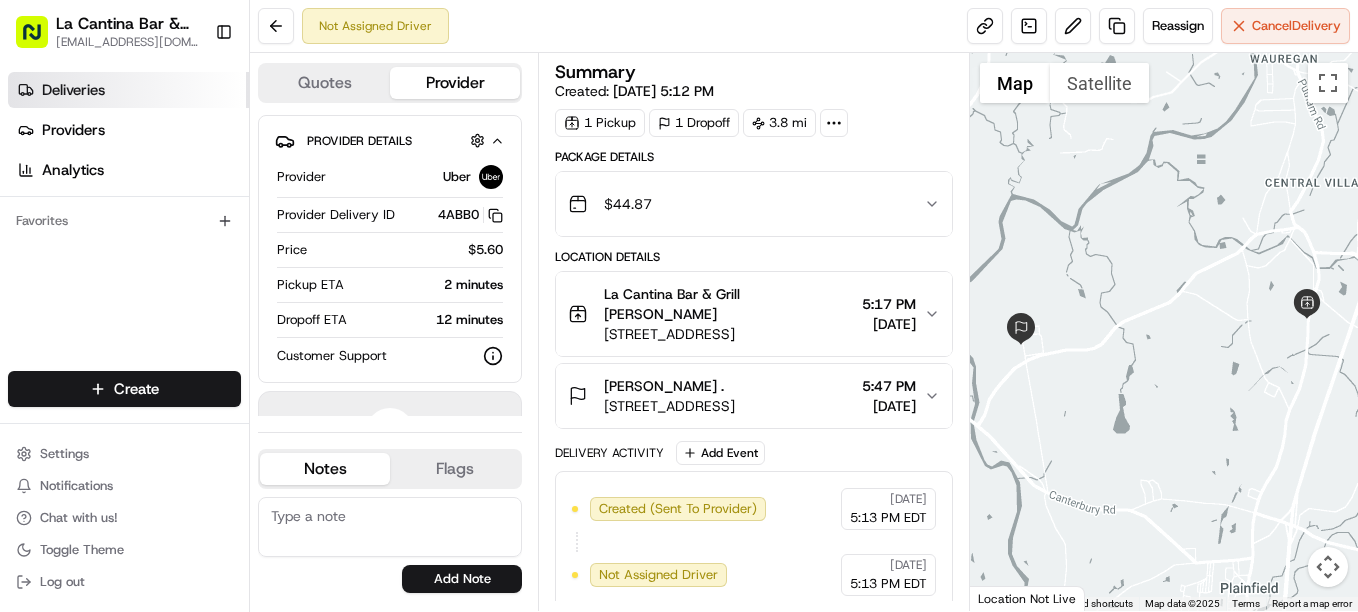 click on "Deliveries" at bounding box center [73, 90] 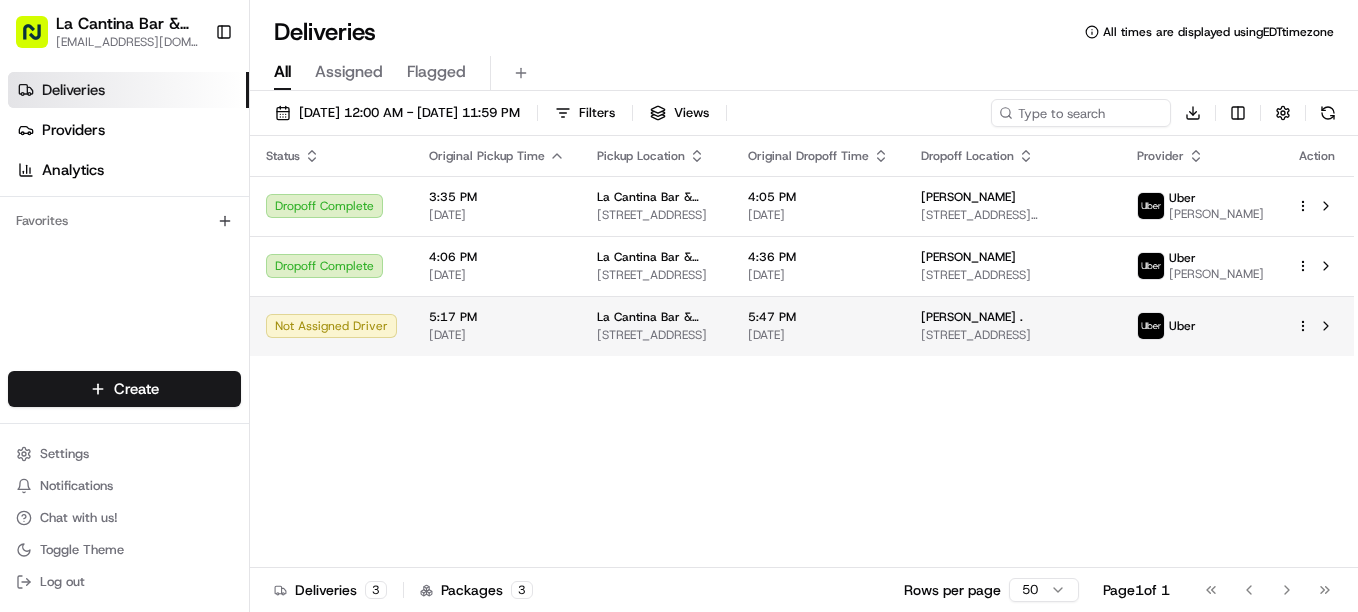 click on "5:47 PM [DATE]" at bounding box center [818, 326] 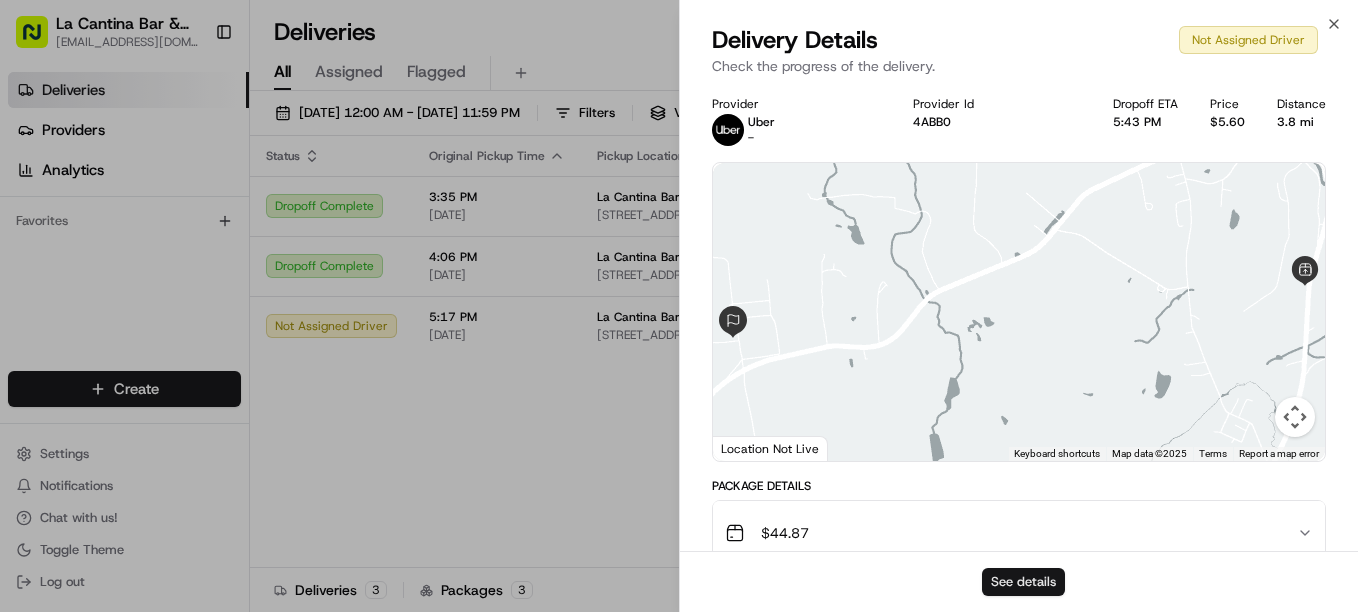 click on "See details" at bounding box center [1023, 582] 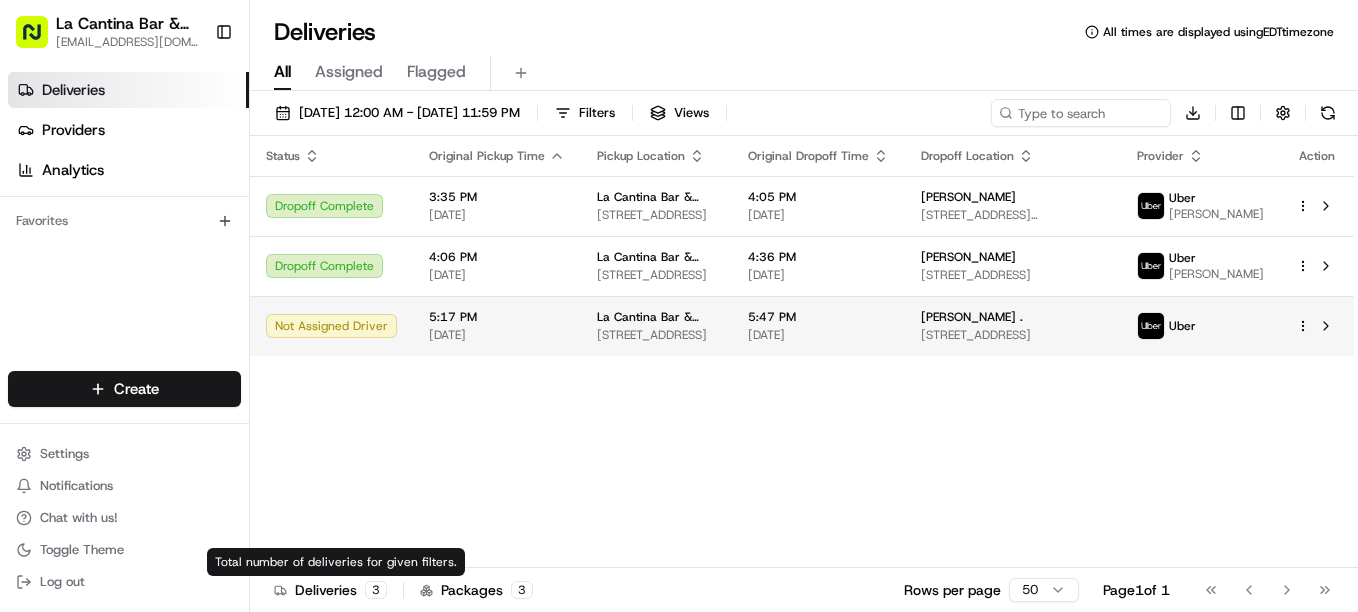 click on "5:47 PM [DATE]" at bounding box center [818, 326] 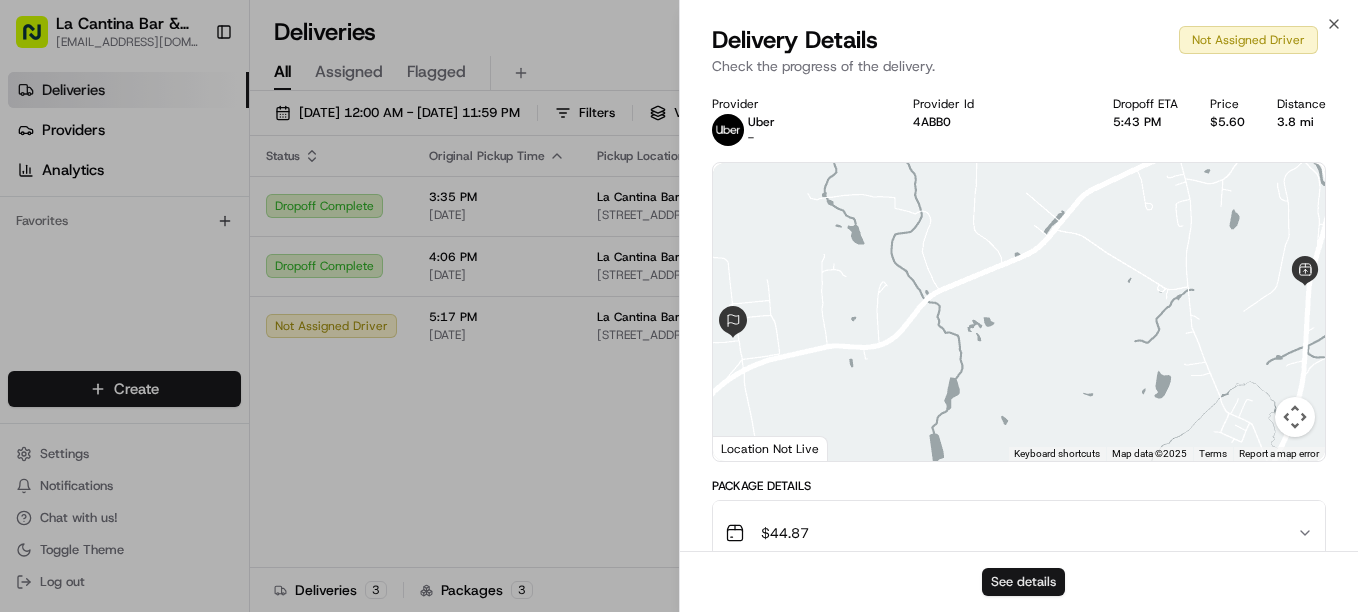 click on "See details" at bounding box center (1023, 582) 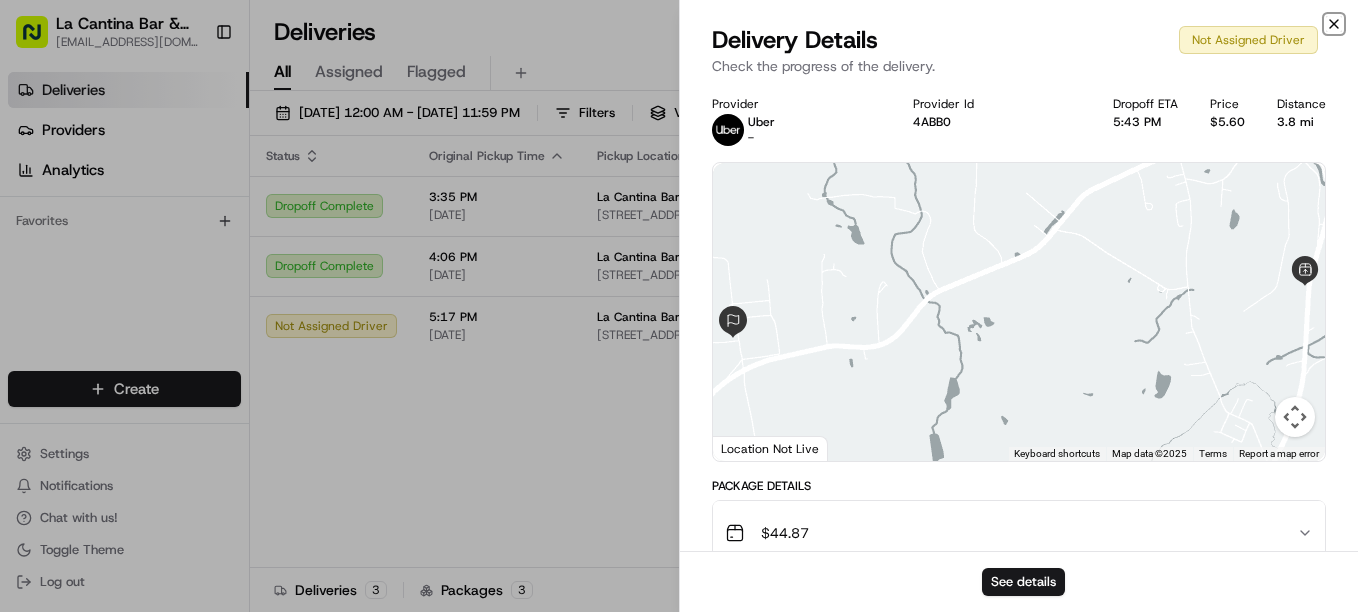 click 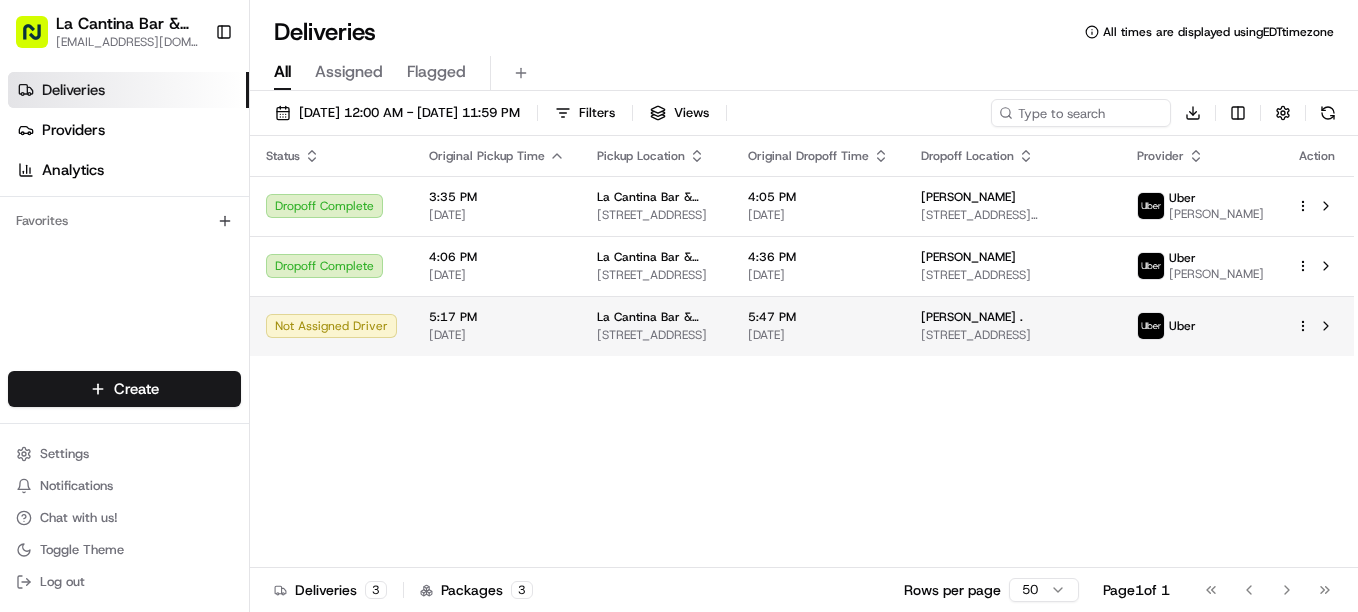 click on "[DATE]" at bounding box center [818, 335] 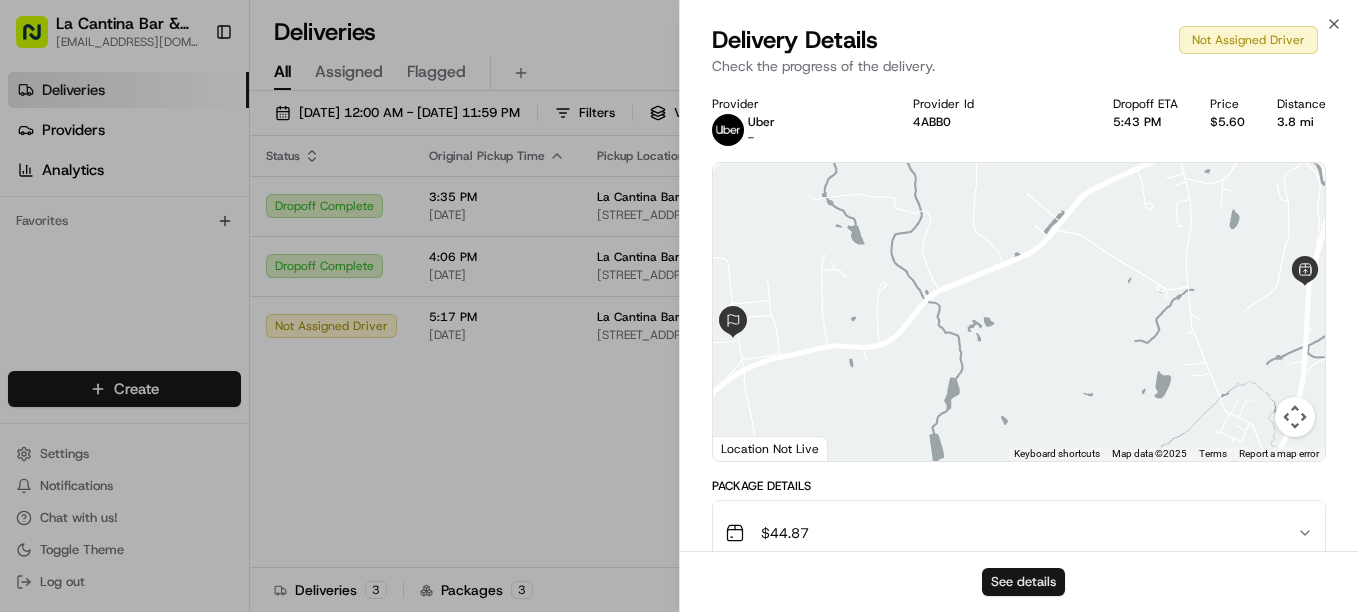 click on "See details" at bounding box center (1023, 582) 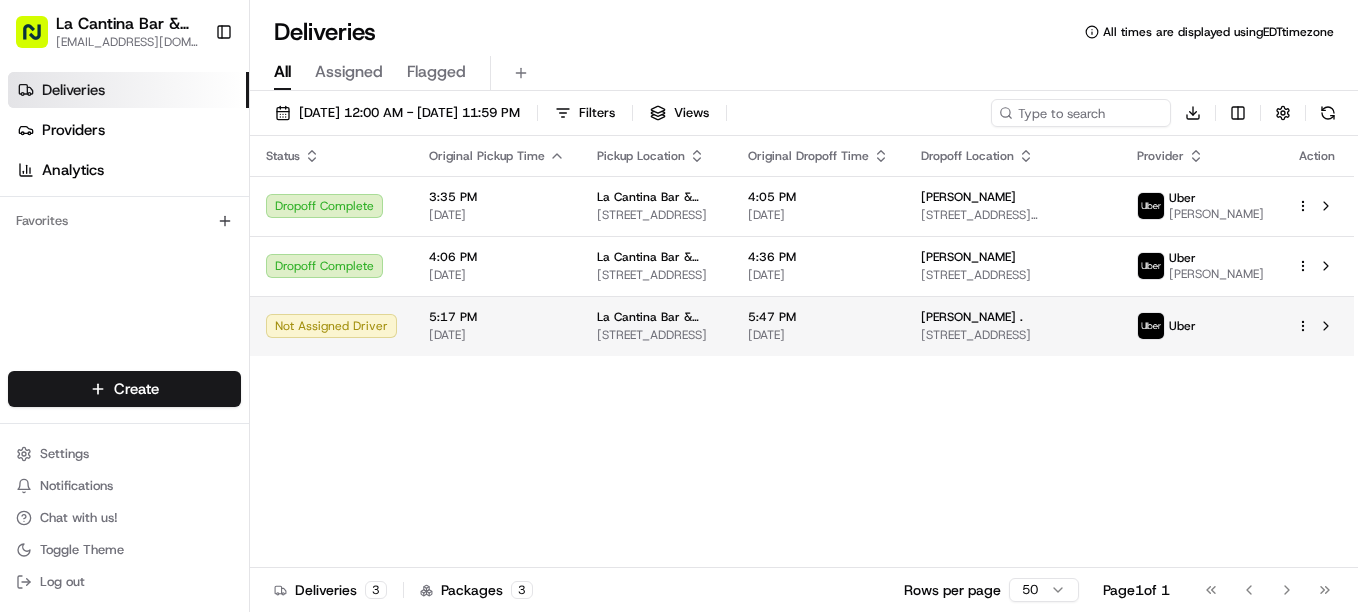 click on "5:47 PM" at bounding box center [818, 317] 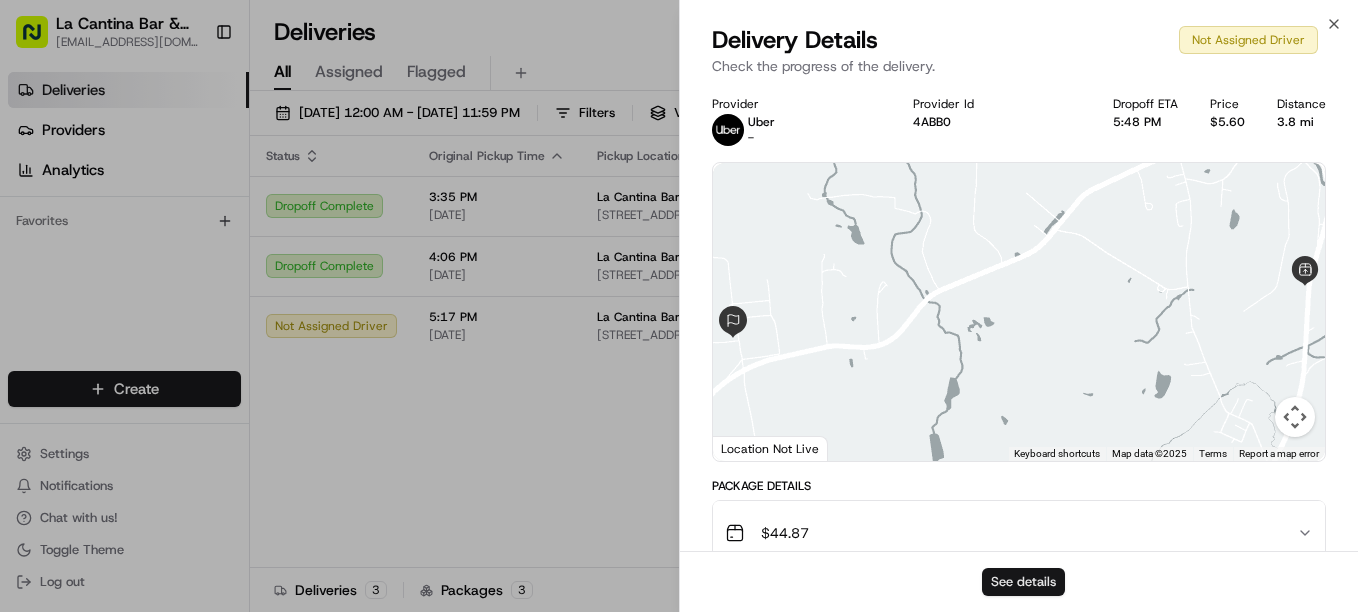 click on "See details" at bounding box center [1023, 582] 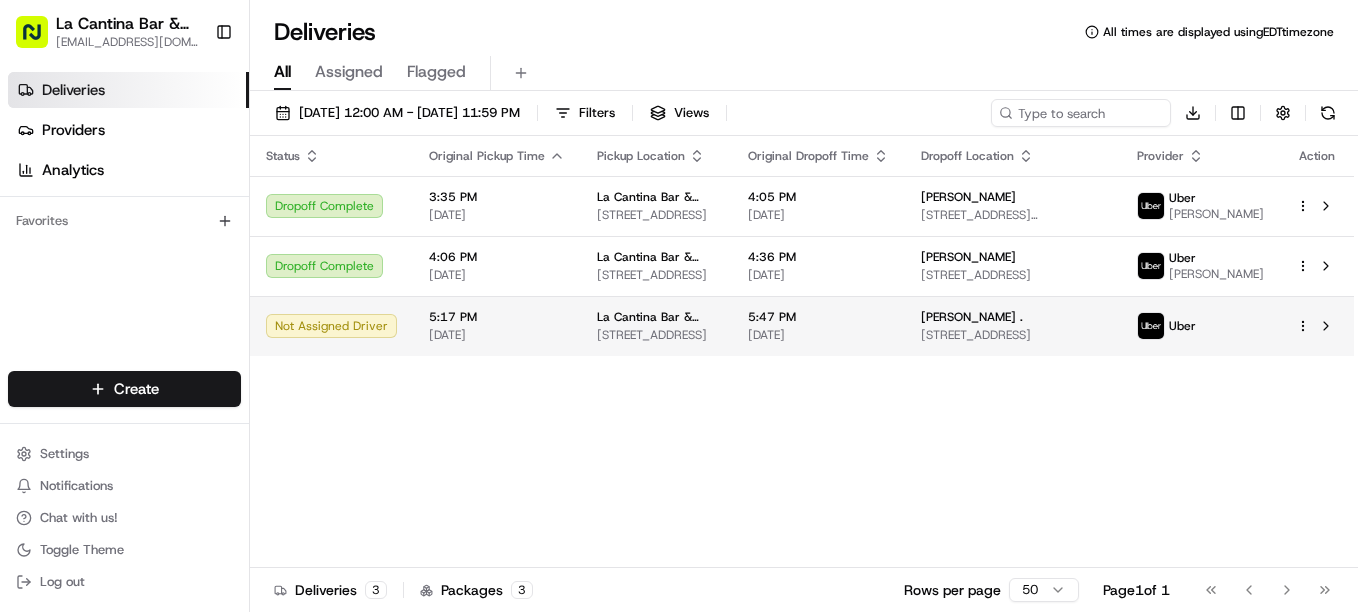 click on "La Cantina Bar & Grill [EMAIL_ADDRESS][DOMAIN_NAME] Toggle Sidebar Deliveries Providers Analytics Favorites Main Menu Members & Organization Organization Users Roles Preferences Customization Tracking Orchestration Automations Dispatch Strategy Locations Pickup Locations Dropoff Locations Billing Billing Refund Requests Integrations Notification Triggers Webhooks API Keys Request Logs Create Settings Notifications Chat with us! Toggle Theme Log out Deliveries All times are displayed using  EDT  timezone All Assigned Flagged [DATE] 12:00 AM - [DATE] 11:59 PM Filters Views Download Status Original Pickup Time Pickup Location Original Dropoff Time Dropoff Location Provider Action Dropoff Complete 3:35 PM [DATE] La Cantina Bar & Grill [STREET_ADDRESS] 4:05 PM [DATE] [PERSON_NAME] [STREET_ADDRESS][PERSON_NAME] [PERSON_NAME] Dropoff Complete 4:06 PM [DATE] La Cantina Bar & Grill [STREET_ADDRESS] 4:36 PM [DATE] Uber" at bounding box center (679, 306) 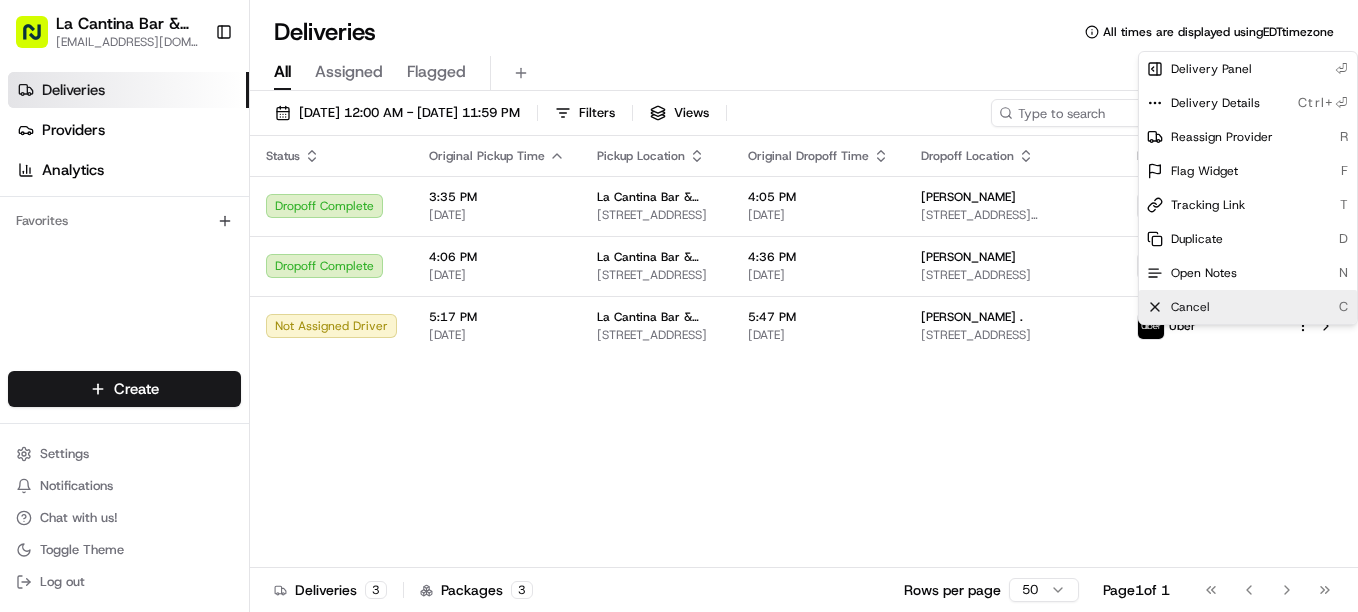 click on "Cancel C" at bounding box center (1248, 307) 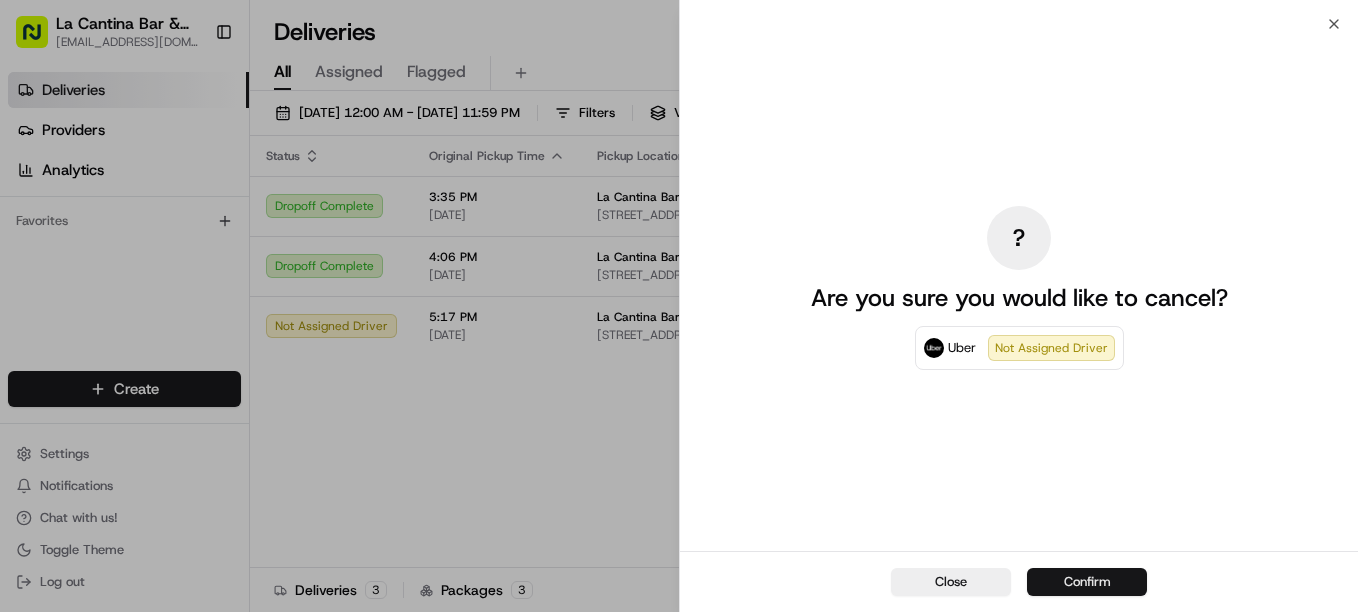 click on "Confirm" at bounding box center [1087, 582] 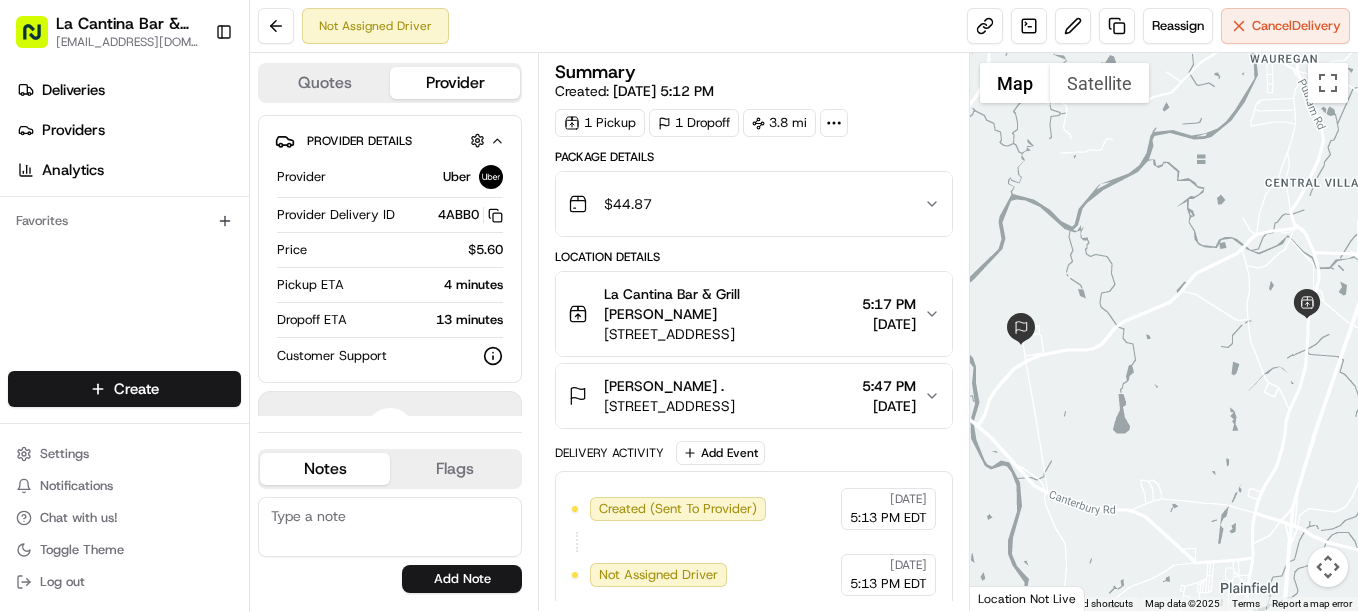 scroll, scrollTop: 0, scrollLeft: 0, axis: both 